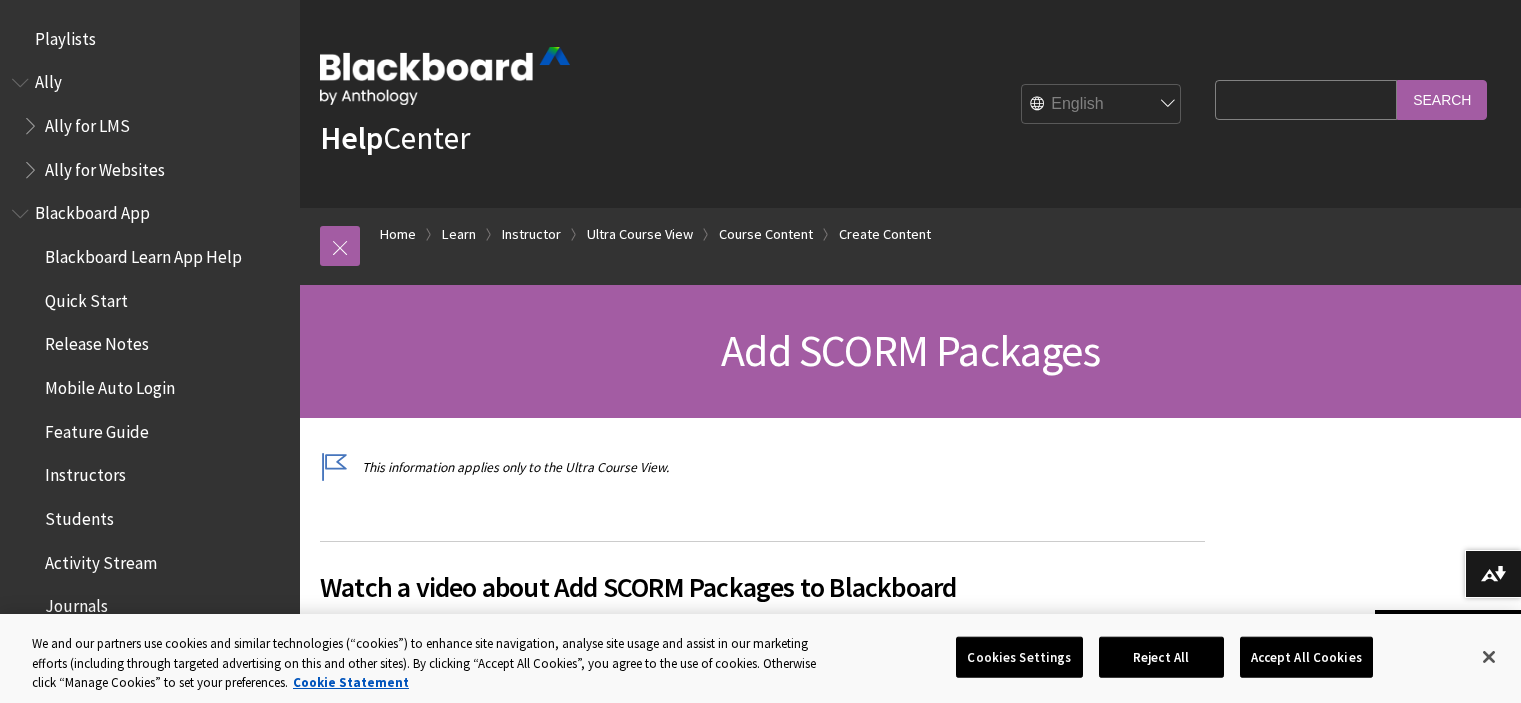 scroll, scrollTop: 500, scrollLeft: 0, axis: vertical 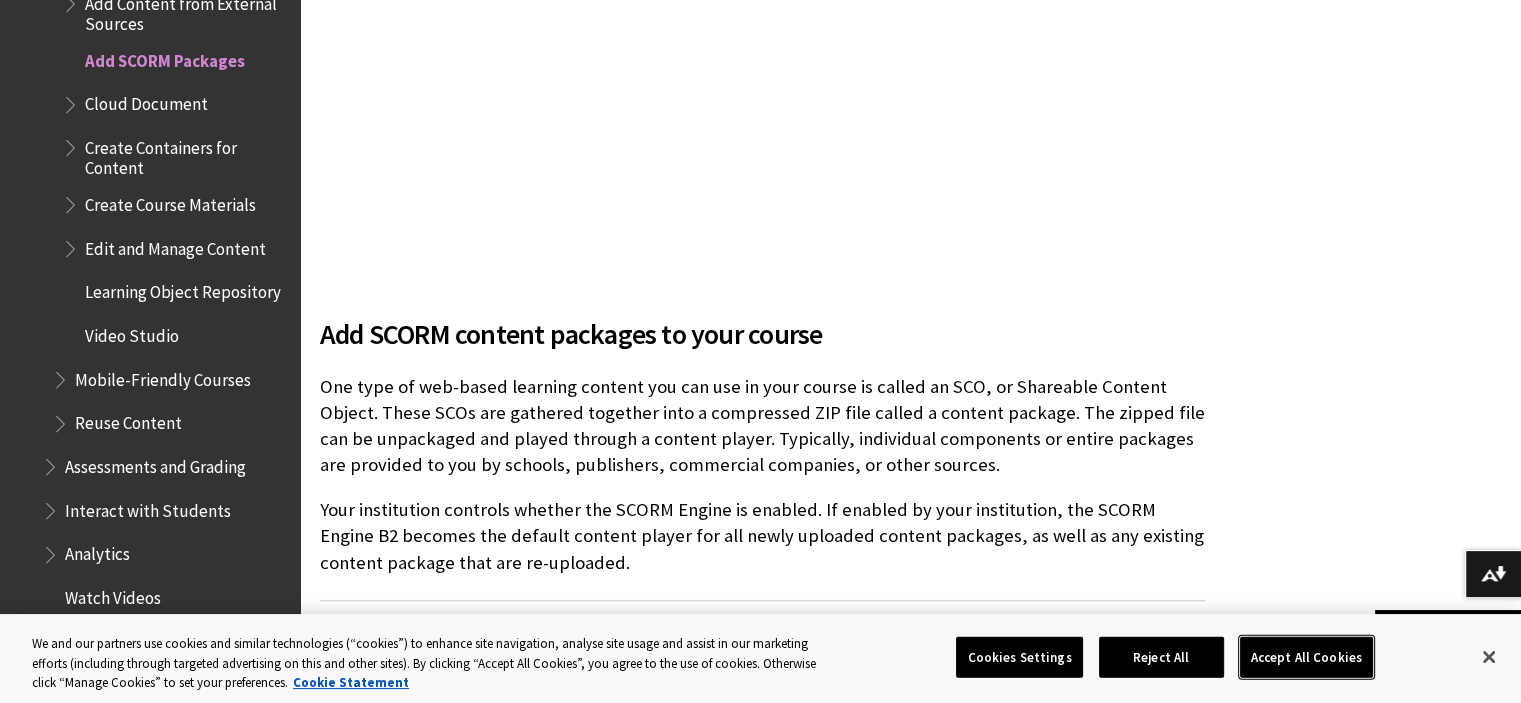 click on "Accept All Cookies" at bounding box center (1306, 657) 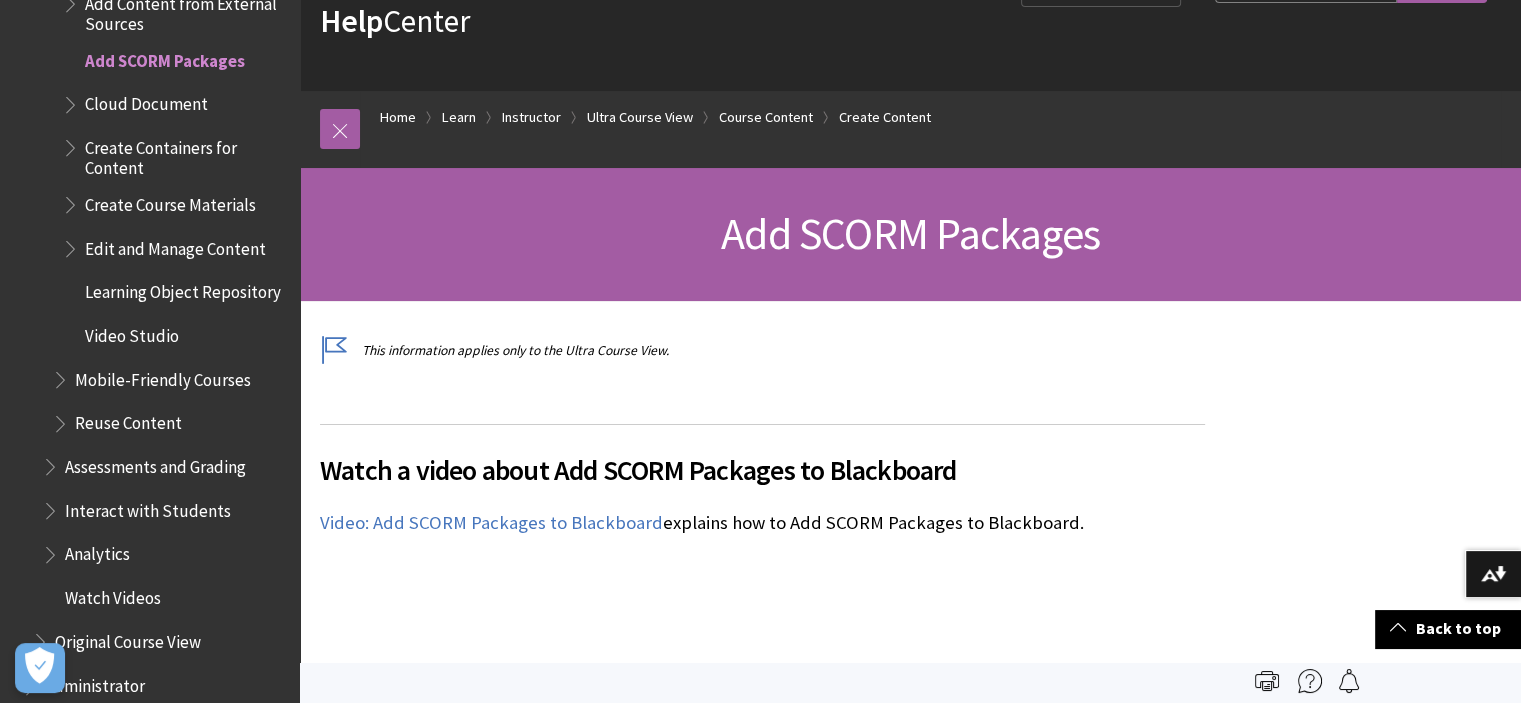 scroll, scrollTop: 100, scrollLeft: 0, axis: vertical 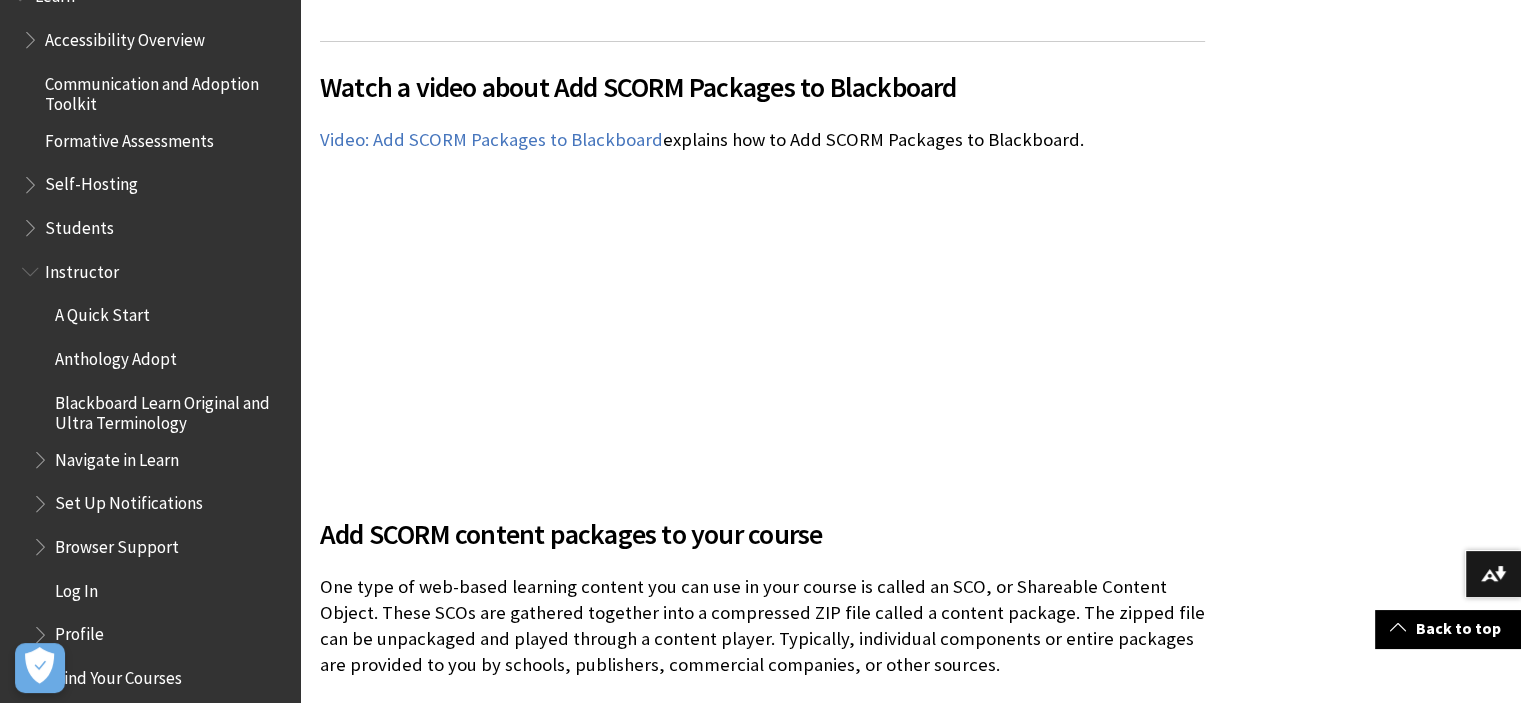 click at bounding box center (32, 267) 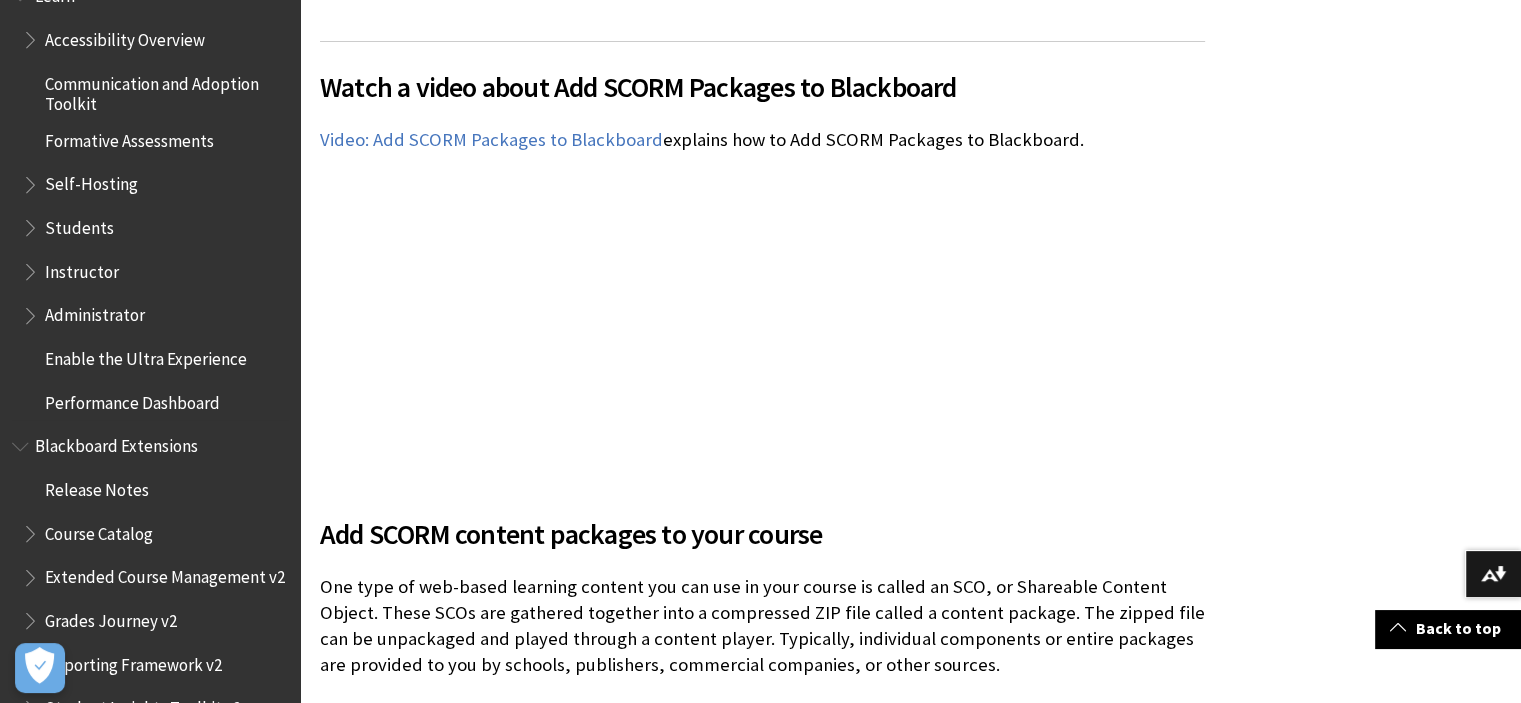 click at bounding box center [32, 311] 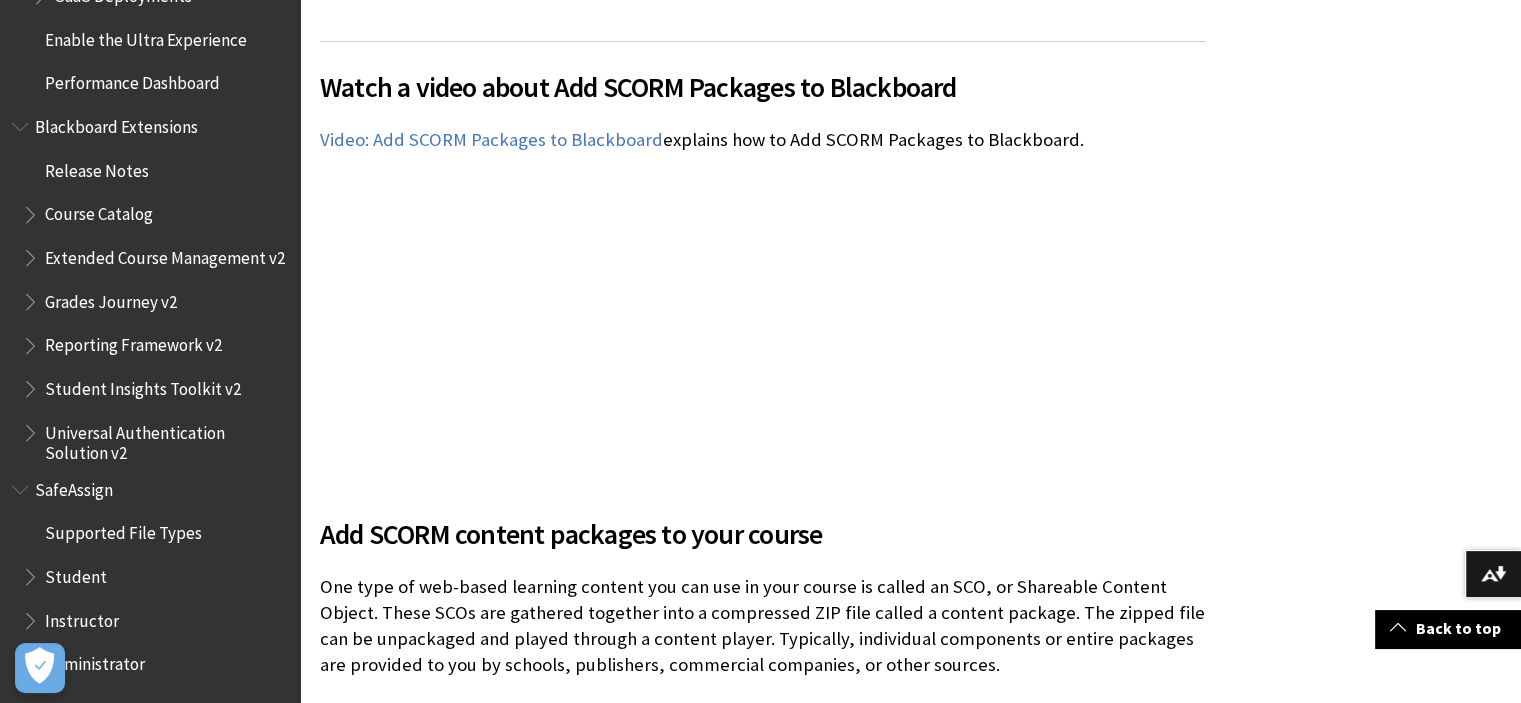 scroll, scrollTop: 2121, scrollLeft: 0, axis: vertical 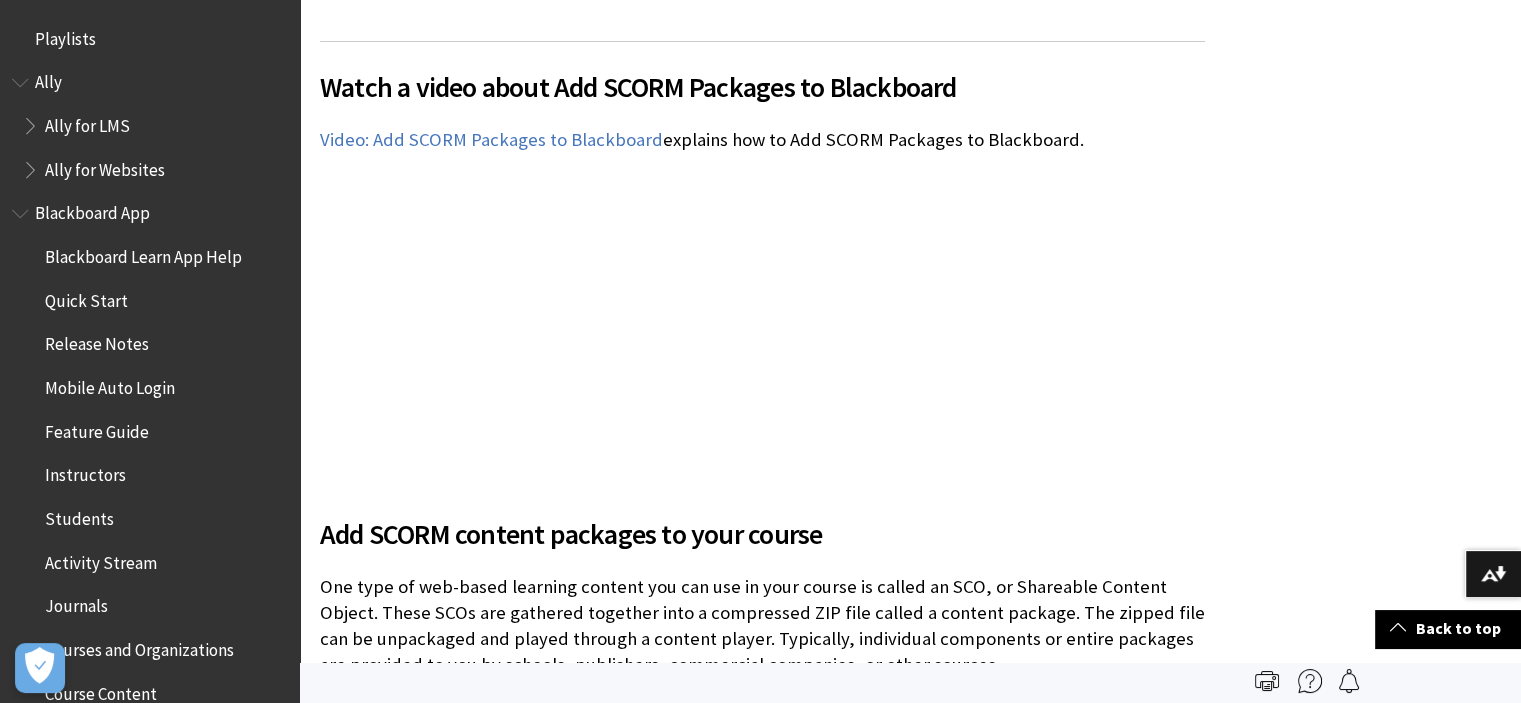 click on "Blackboard Learn App Help" at bounding box center [143, 253] 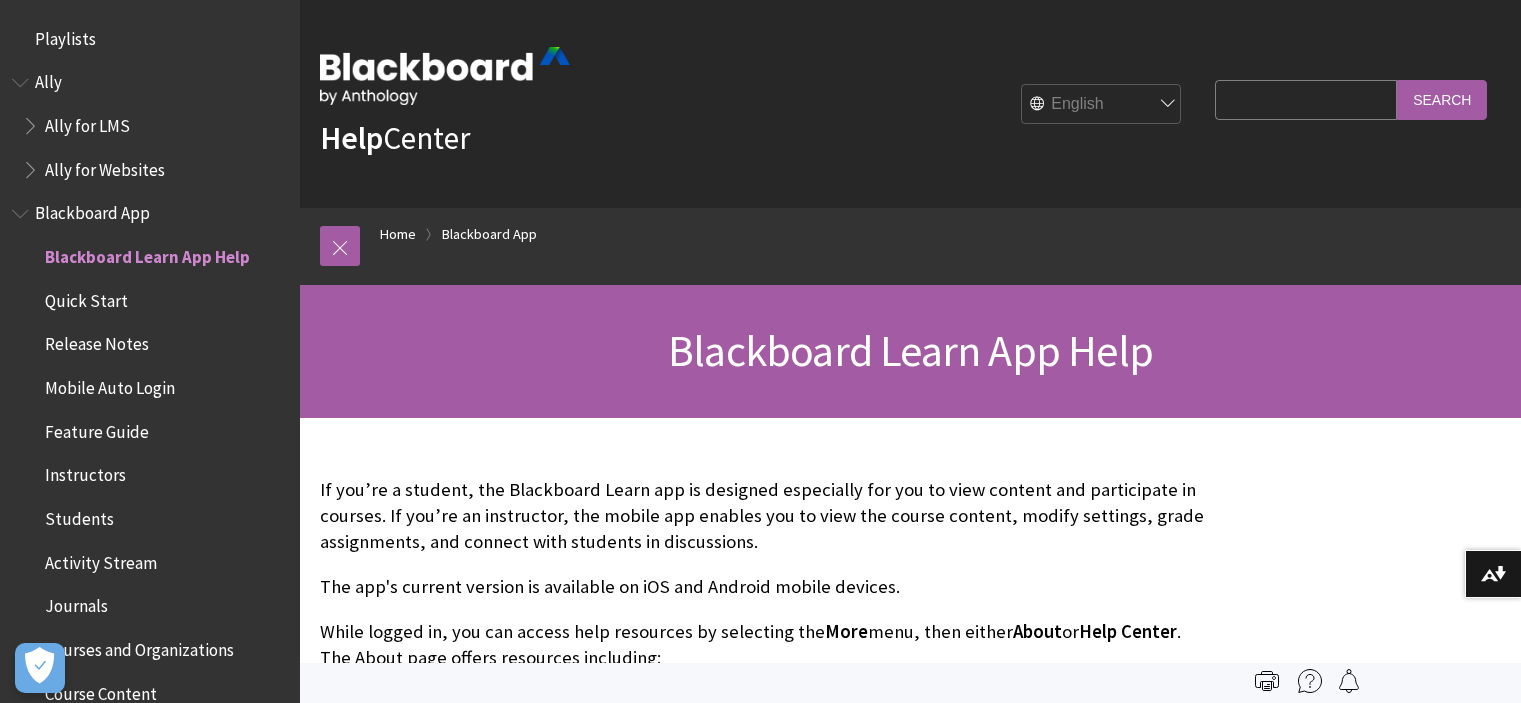 scroll, scrollTop: 0, scrollLeft: 0, axis: both 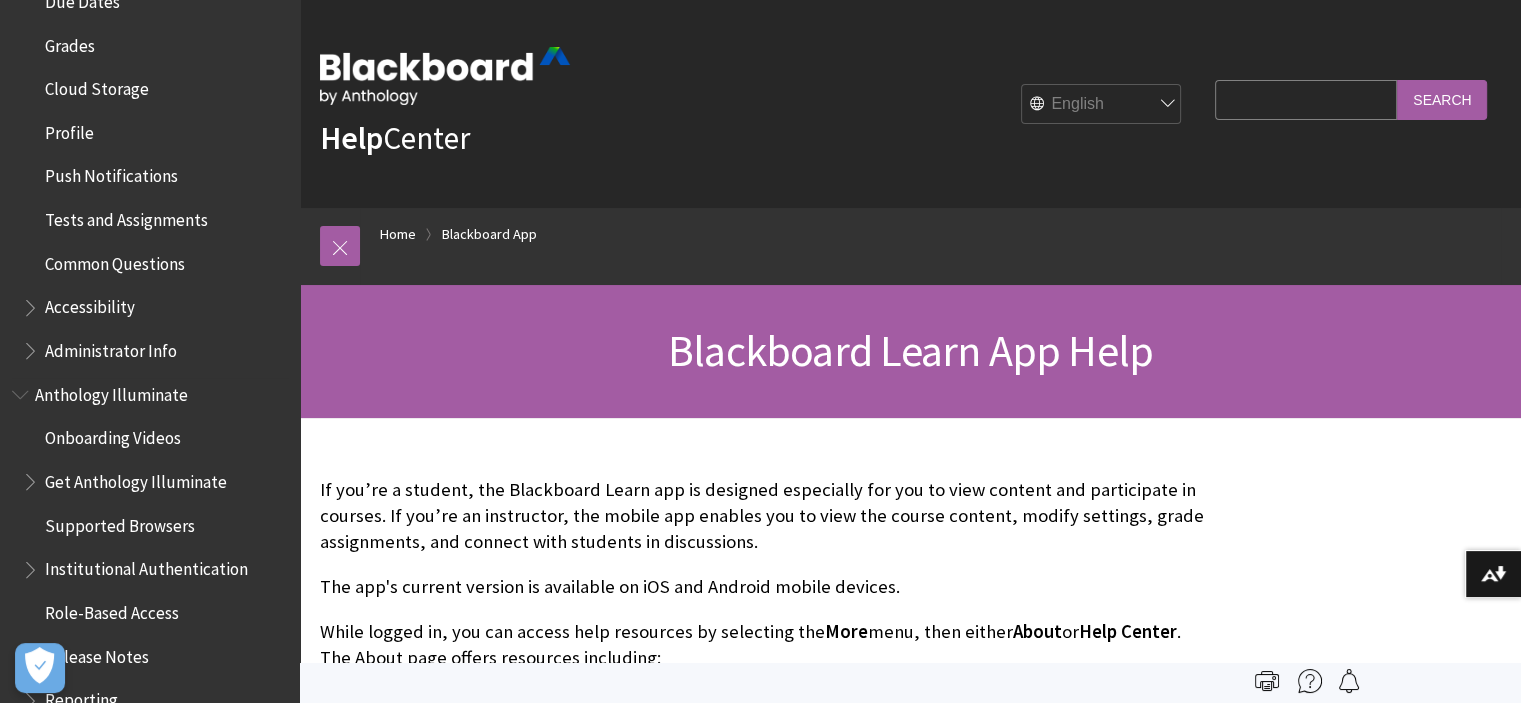 click at bounding box center (22, 390) 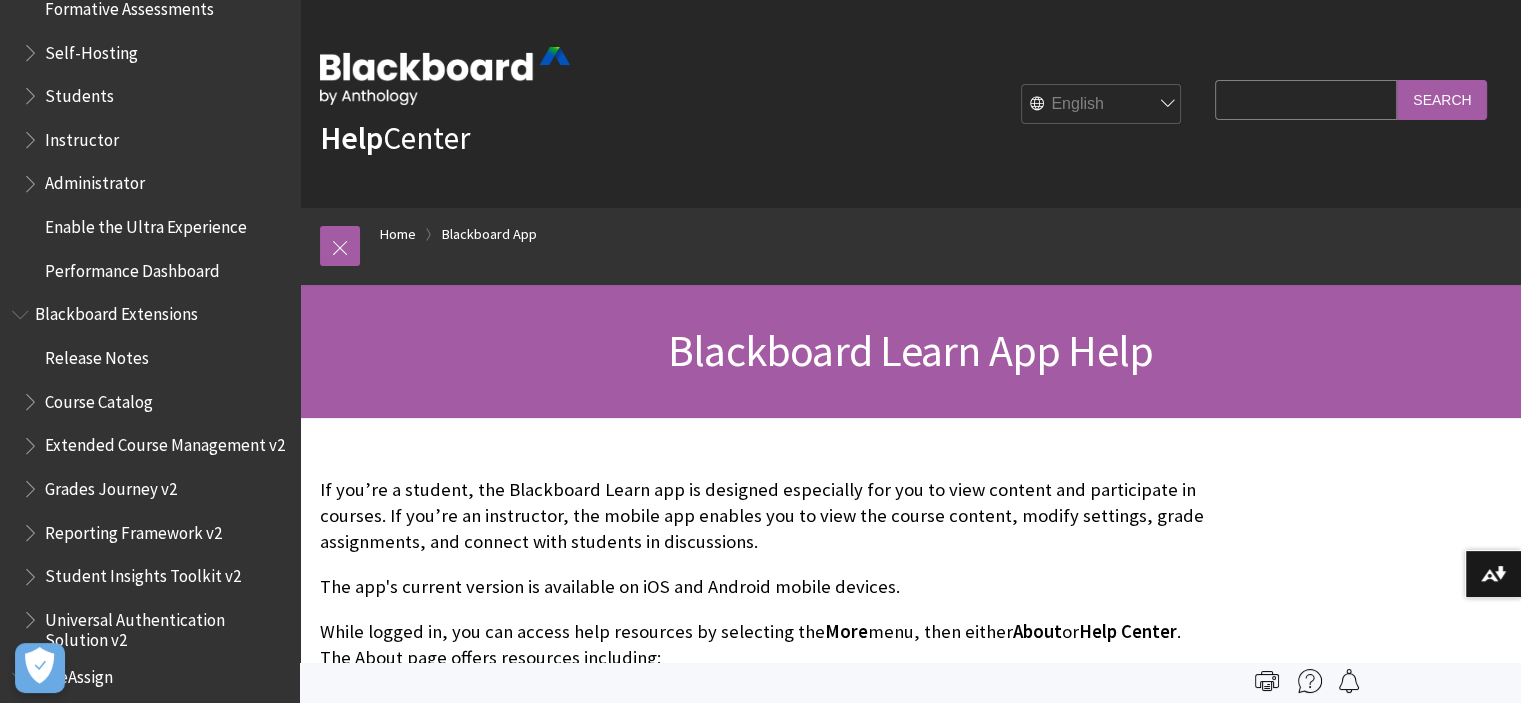 scroll, scrollTop: 1510, scrollLeft: 0, axis: vertical 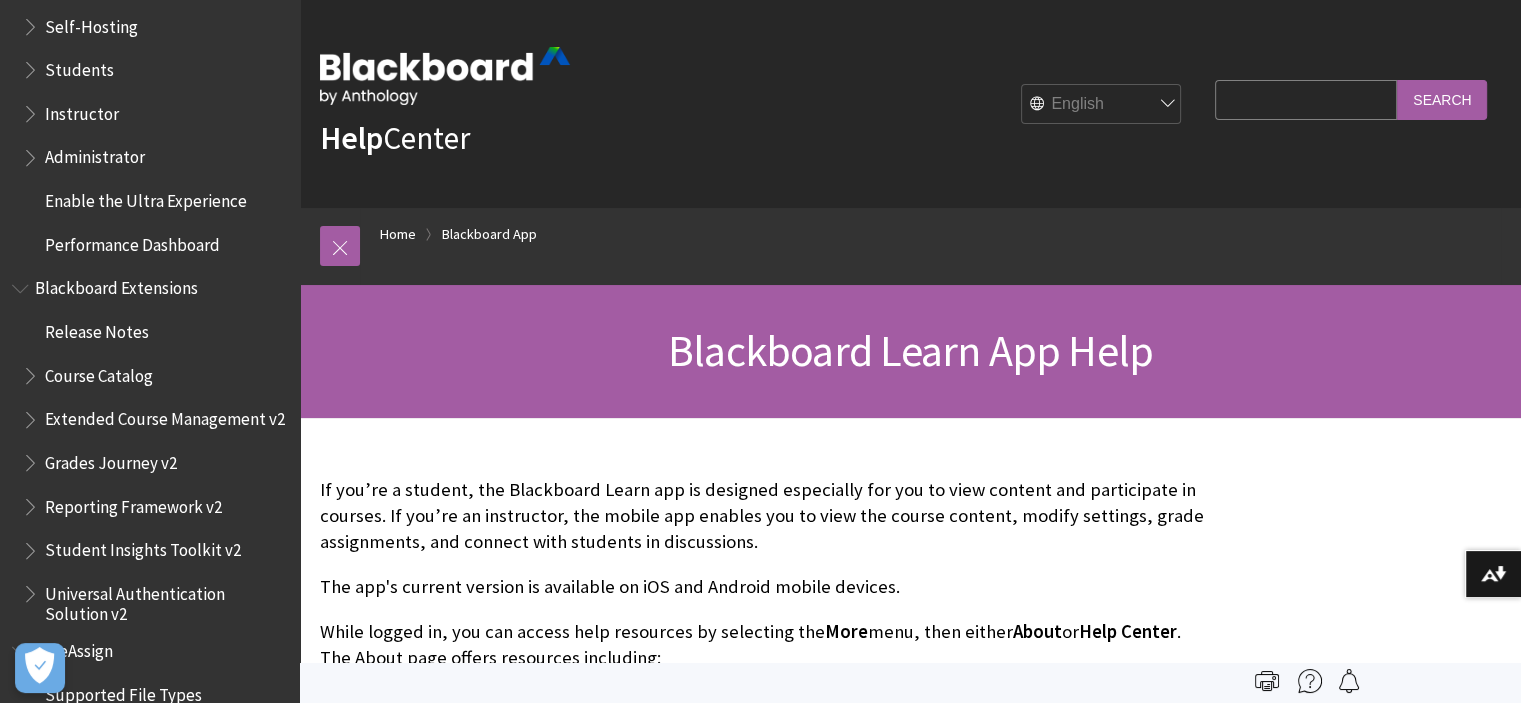 click at bounding box center (32, 22) 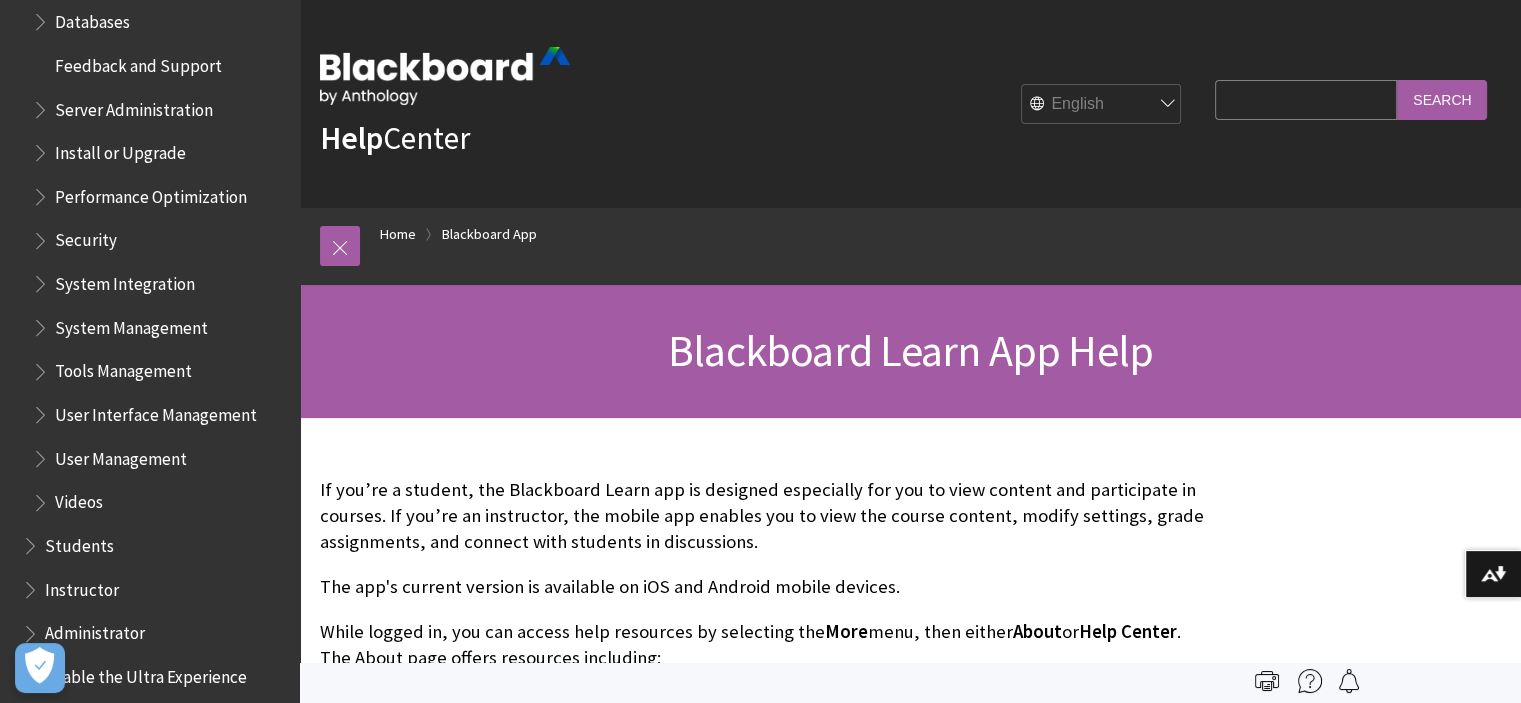 scroll, scrollTop: 2010, scrollLeft: 0, axis: vertical 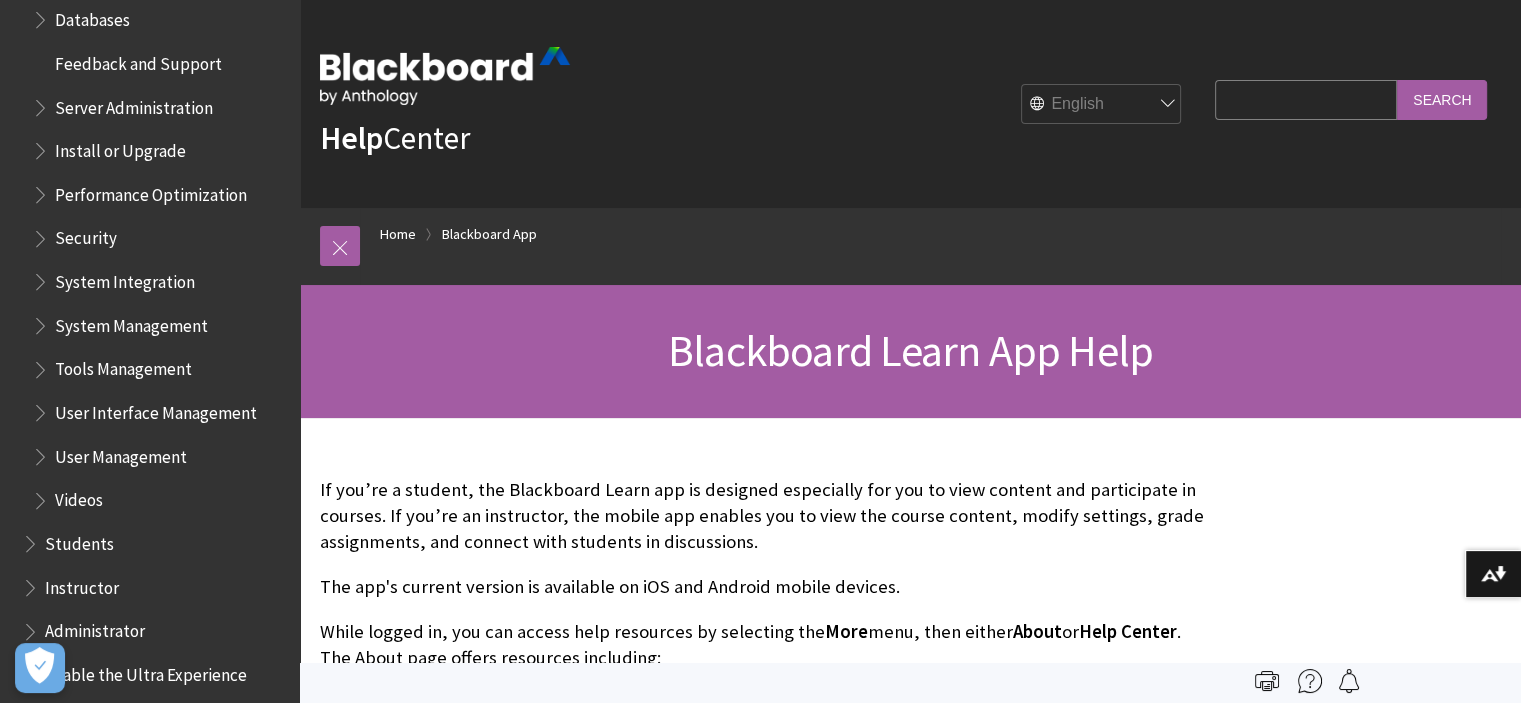 click at bounding box center [42, 408] 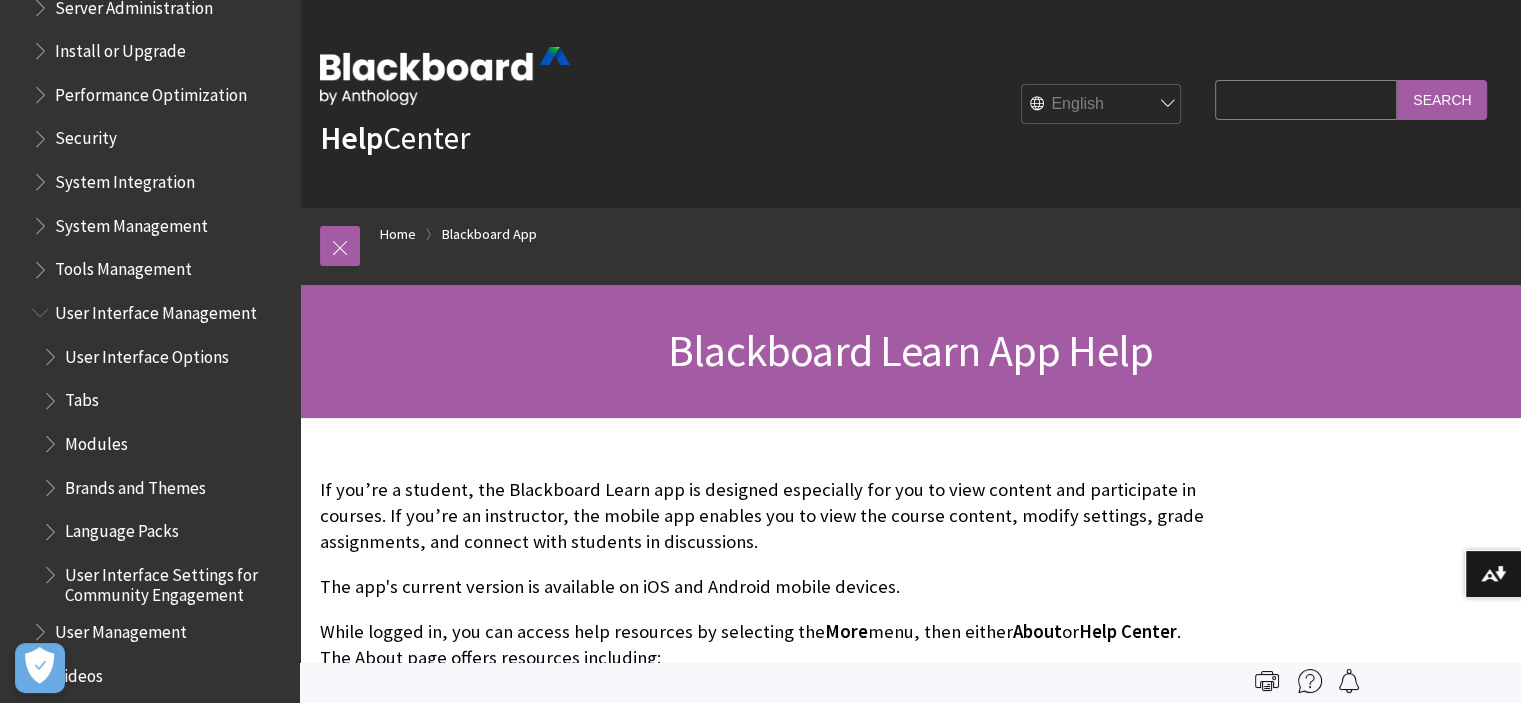 scroll, scrollTop: 2310, scrollLeft: 0, axis: vertical 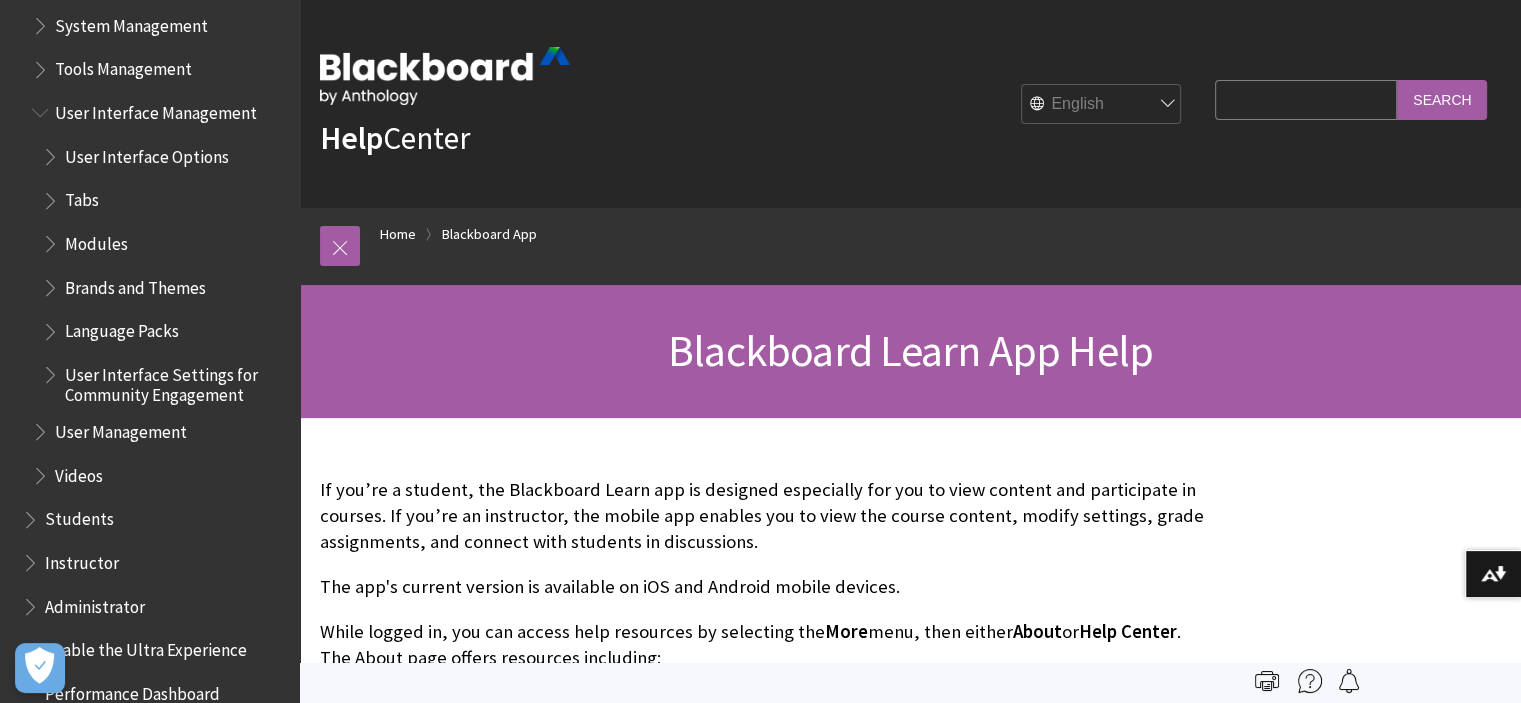 click at bounding box center [52, 283] 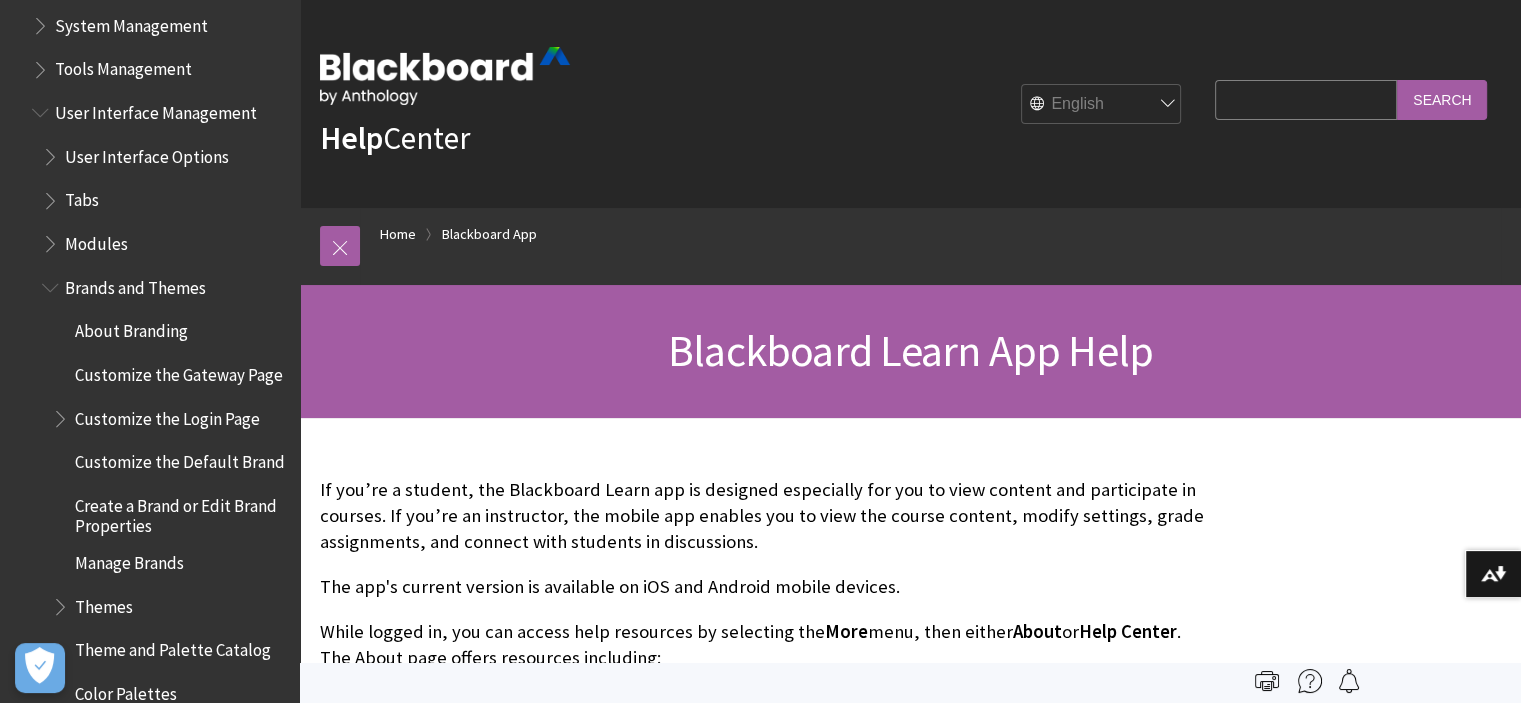 click on "About Branding" at bounding box center (131, 328) 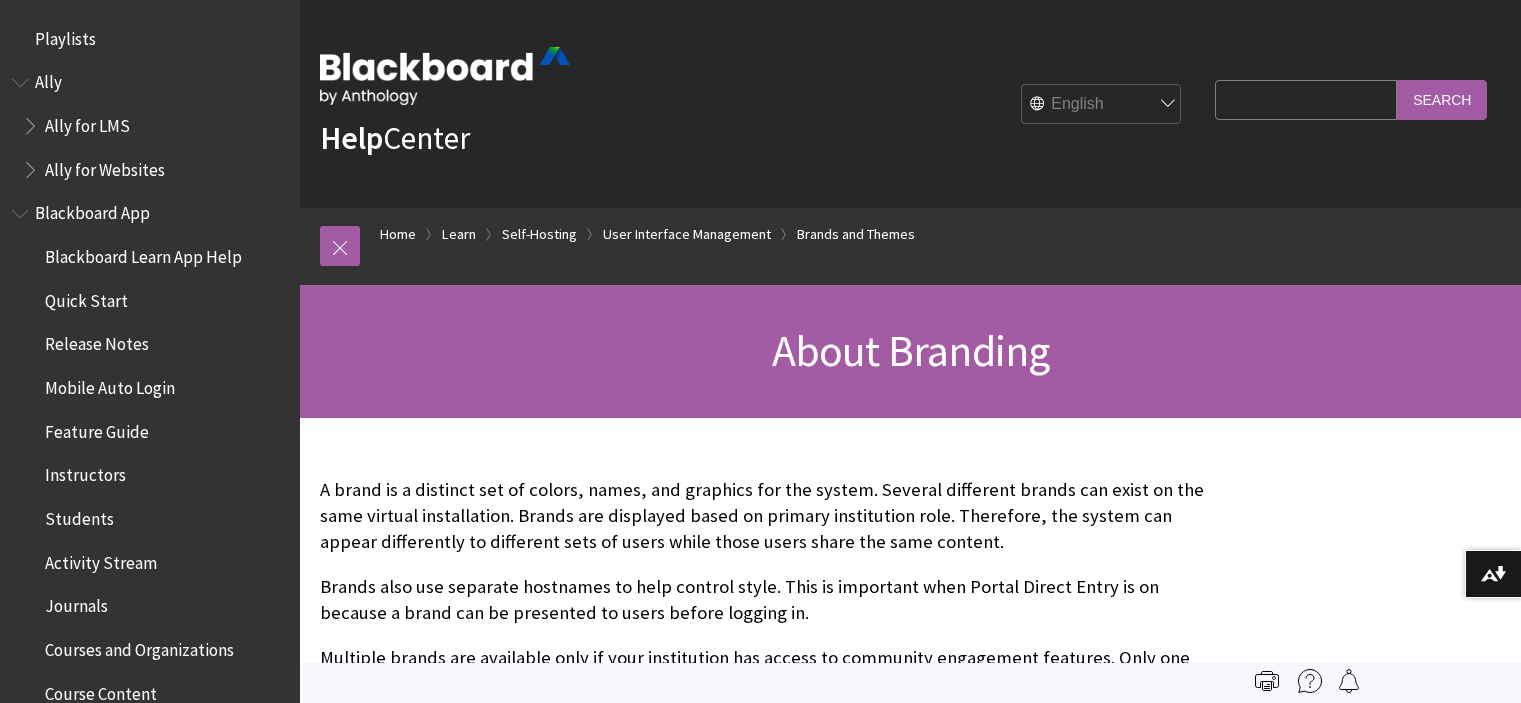 scroll, scrollTop: 0, scrollLeft: 0, axis: both 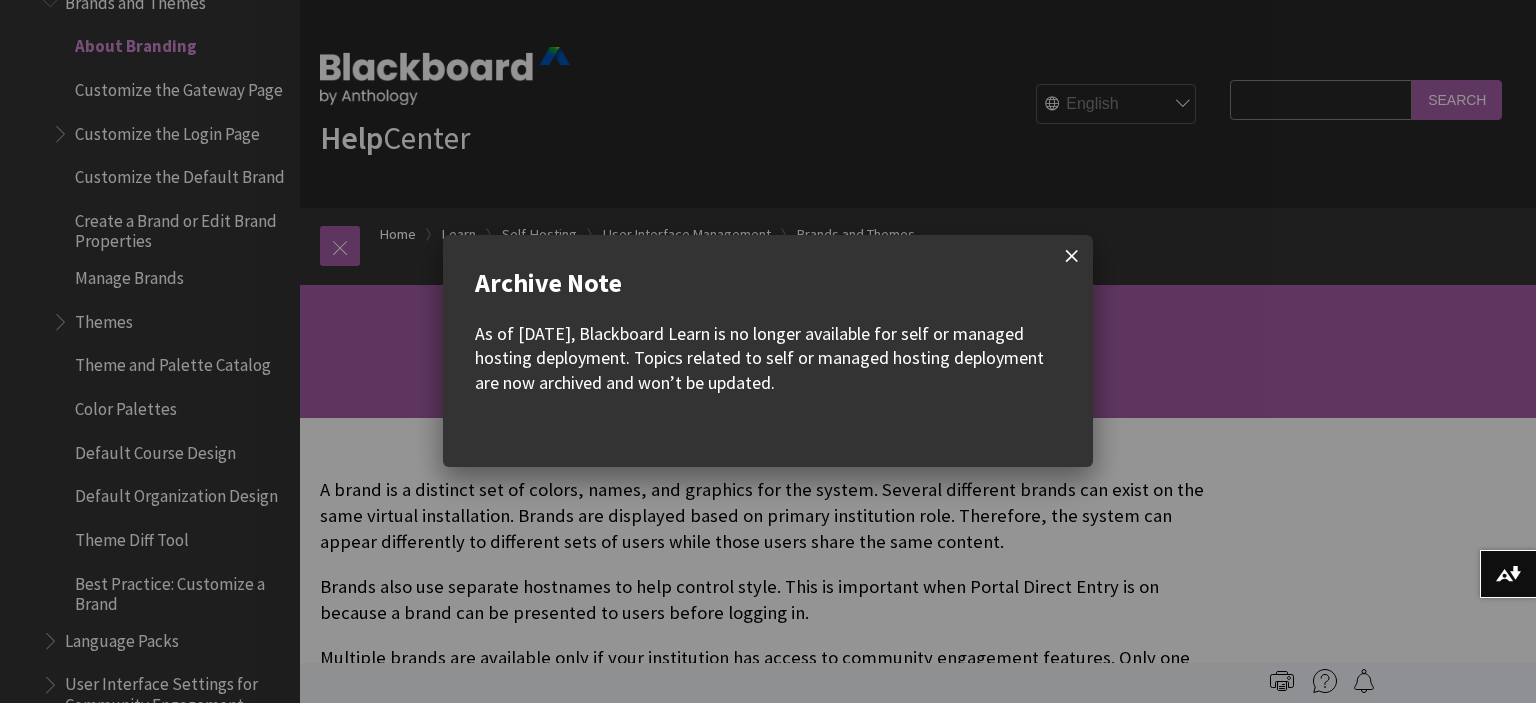 click at bounding box center (1072, 256) 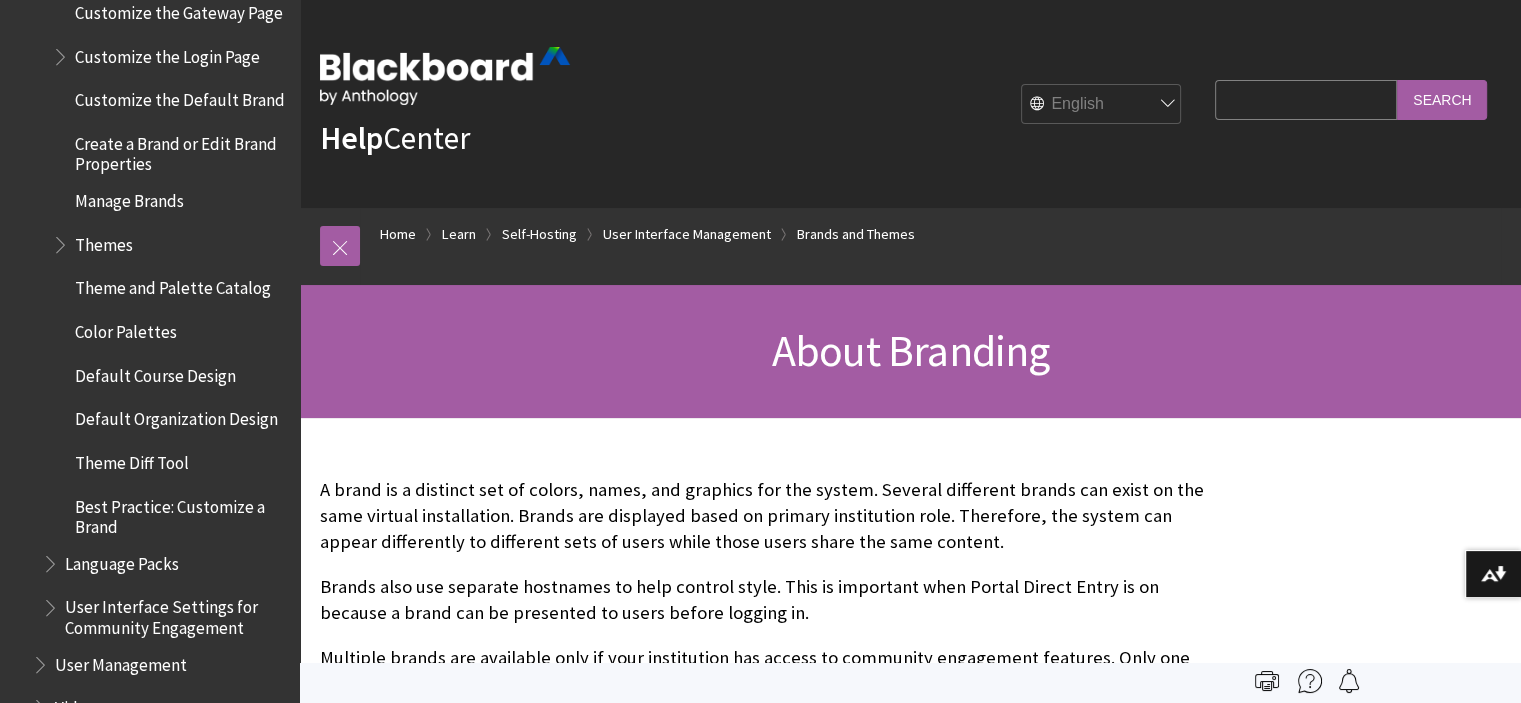 scroll, scrollTop: 3188, scrollLeft: 0, axis: vertical 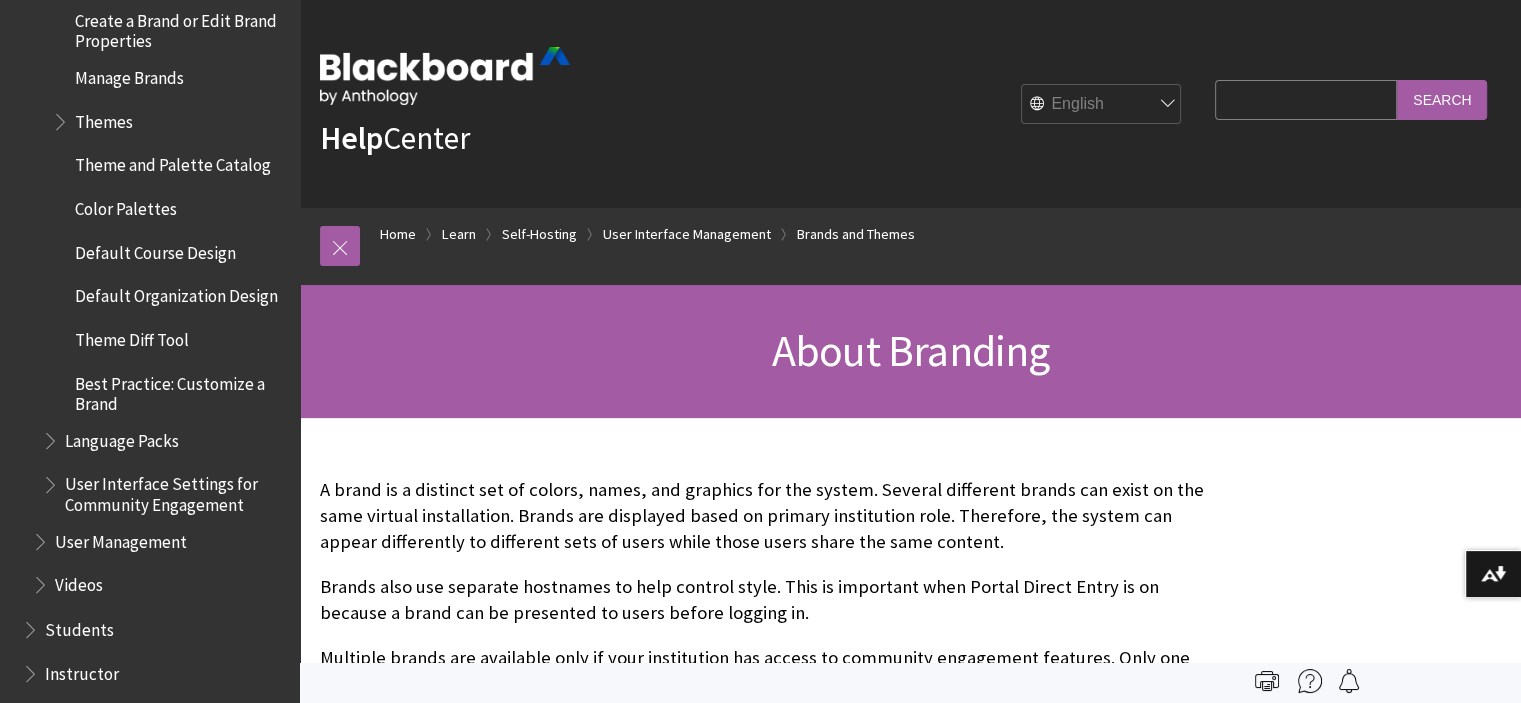 click at bounding box center (62, 117) 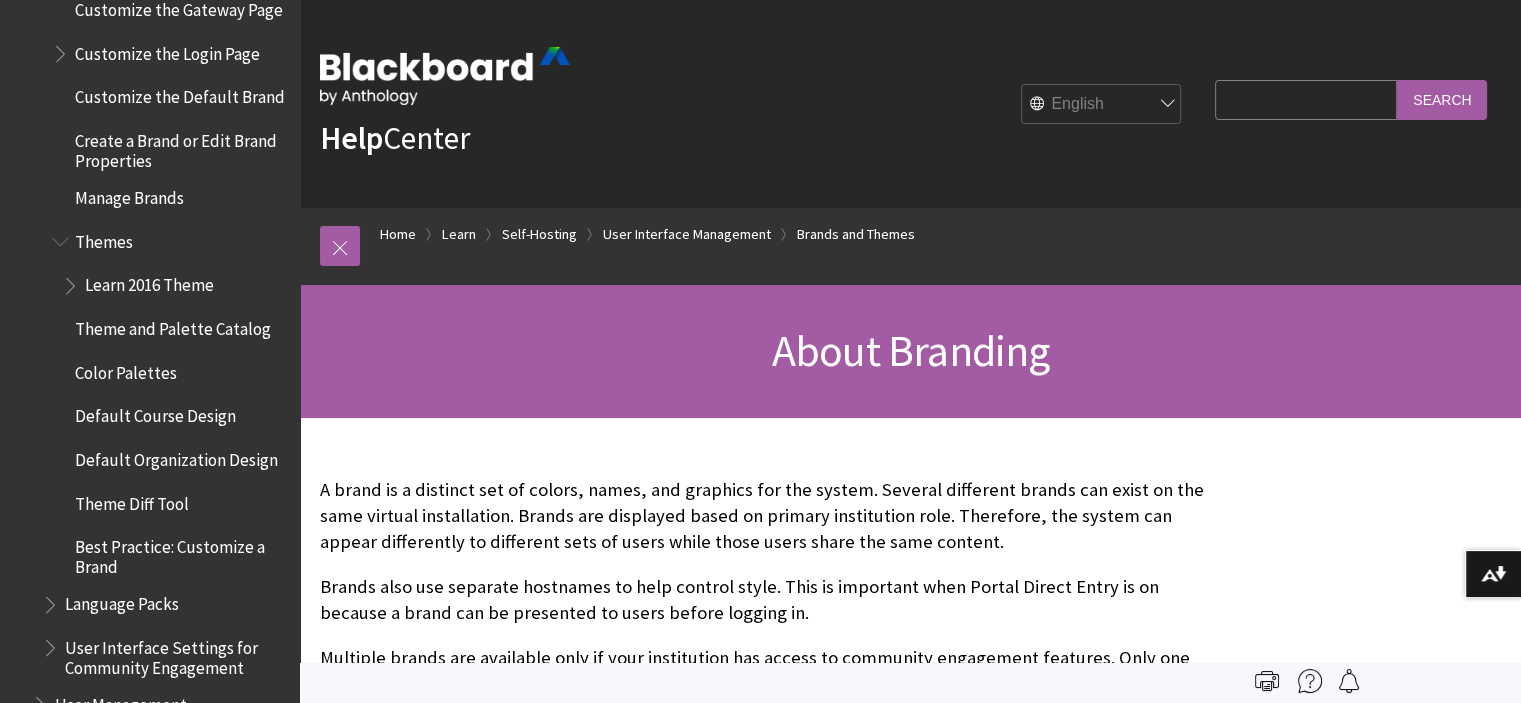 scroll, scrollTop: 2888, scrollLeft: 0, axis: vertical 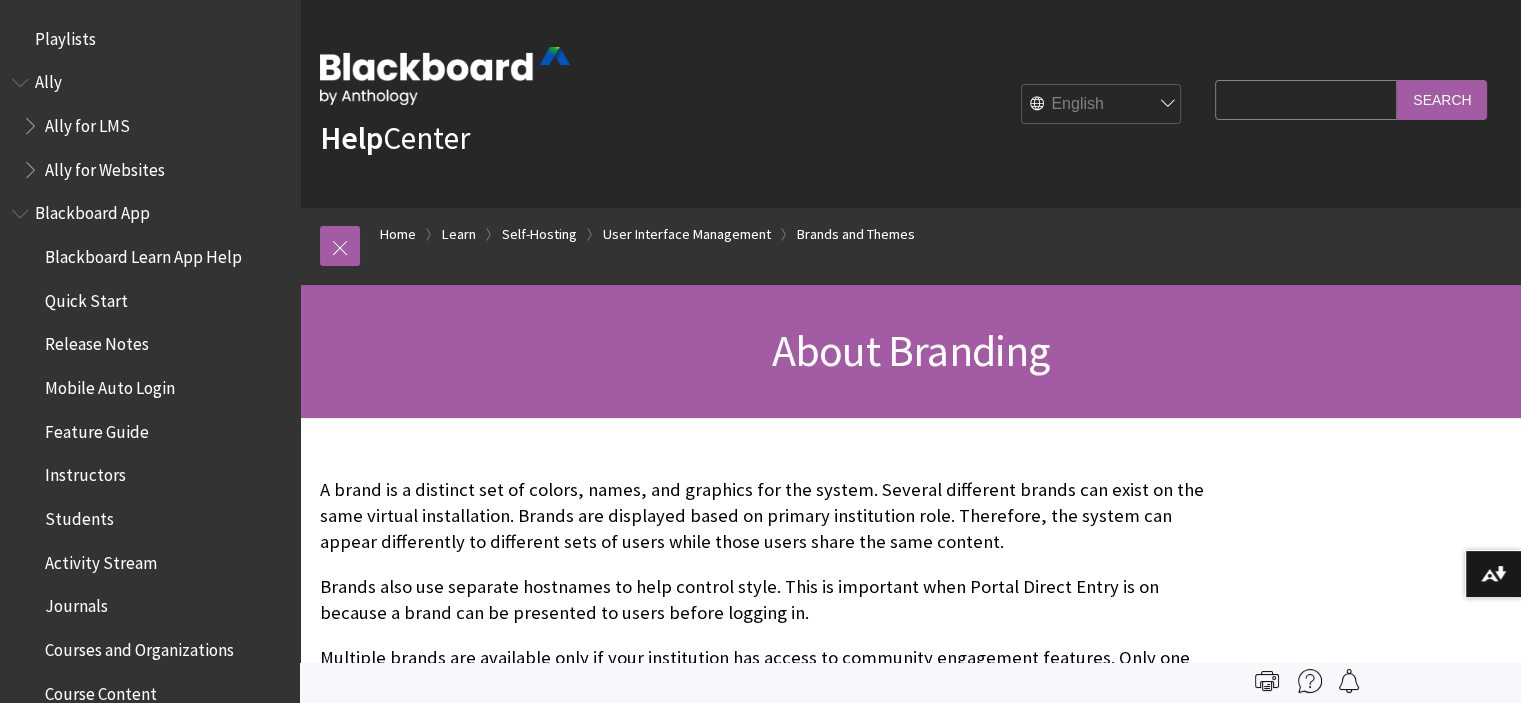 click at bounding box center (22, 209) 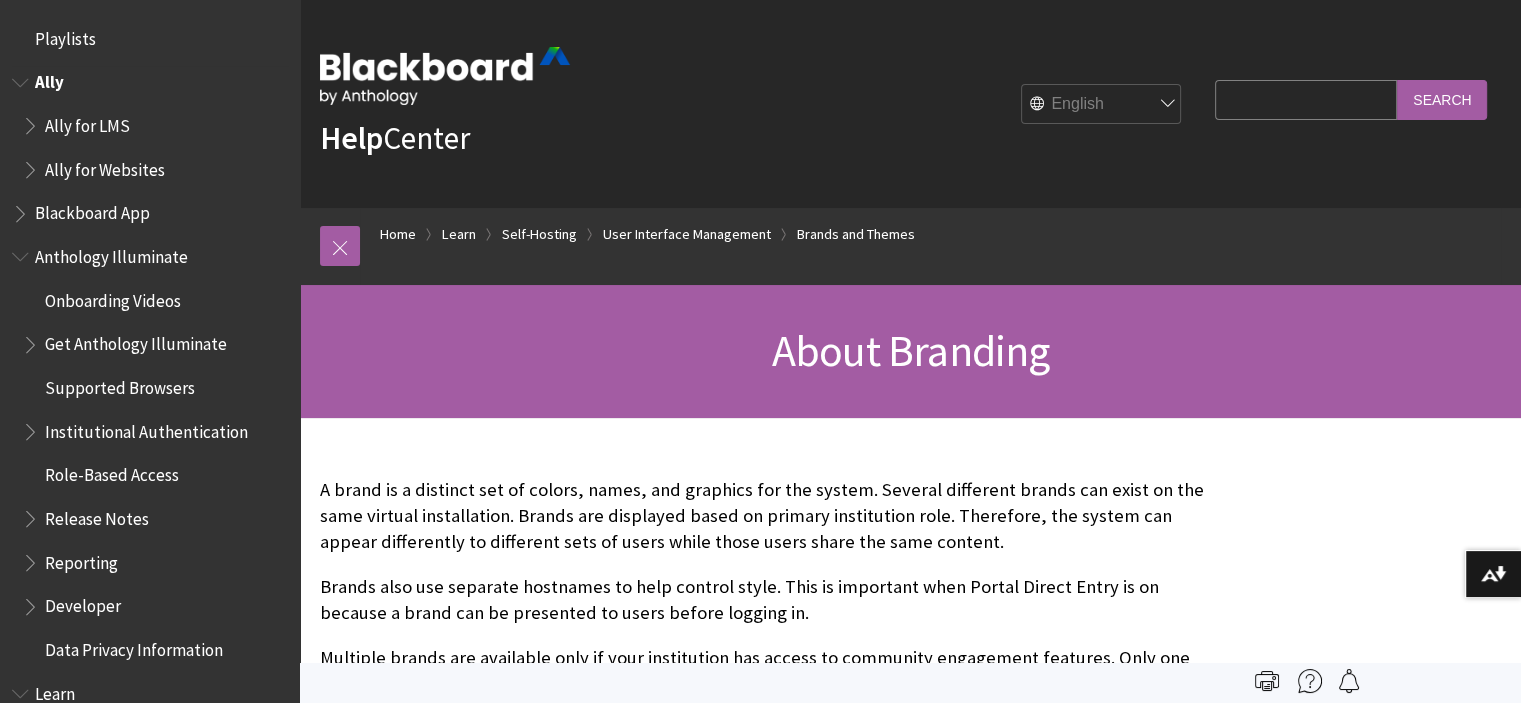 click at bounding box center [32, 121] 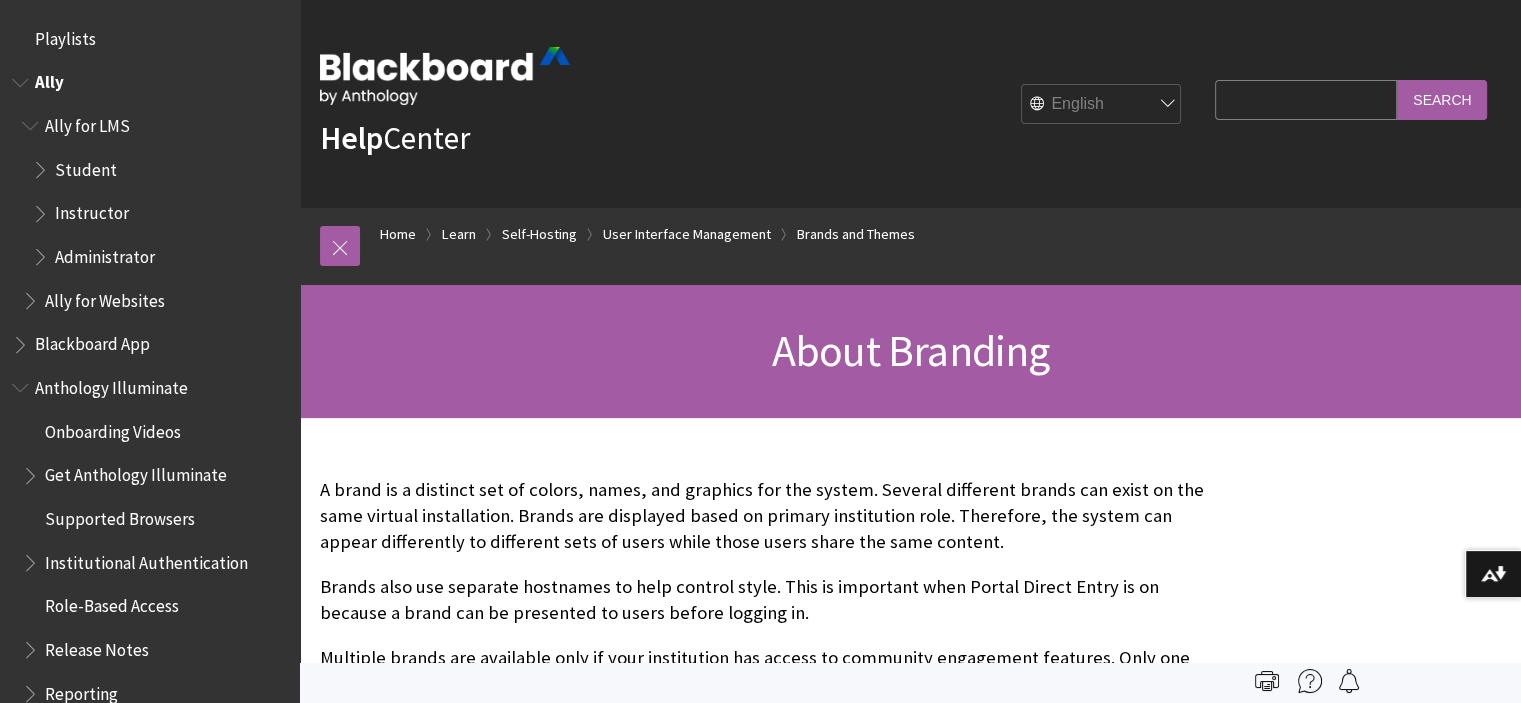 click at bounding box center (42, 252) 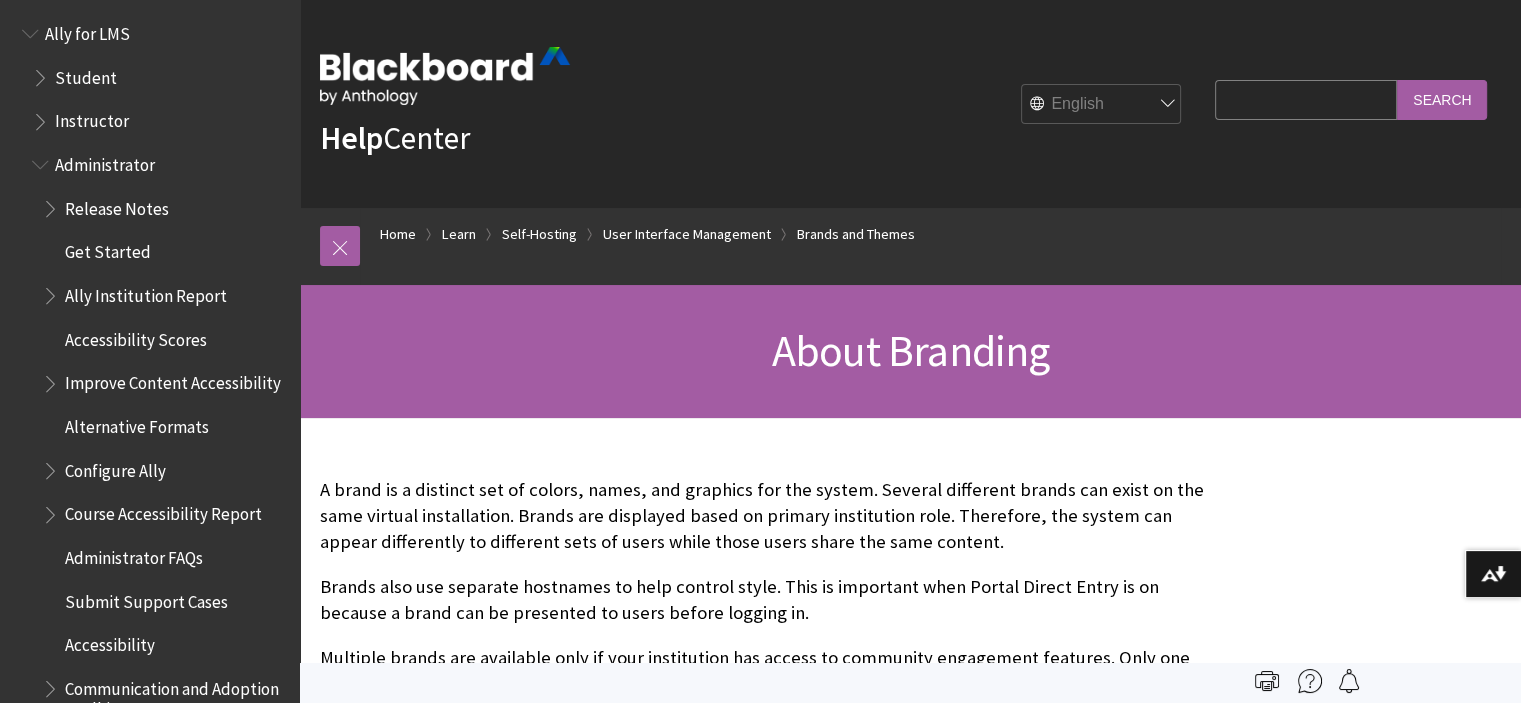 scroll, scrollTop: 200, scrollLeft: 0, axis: vertical 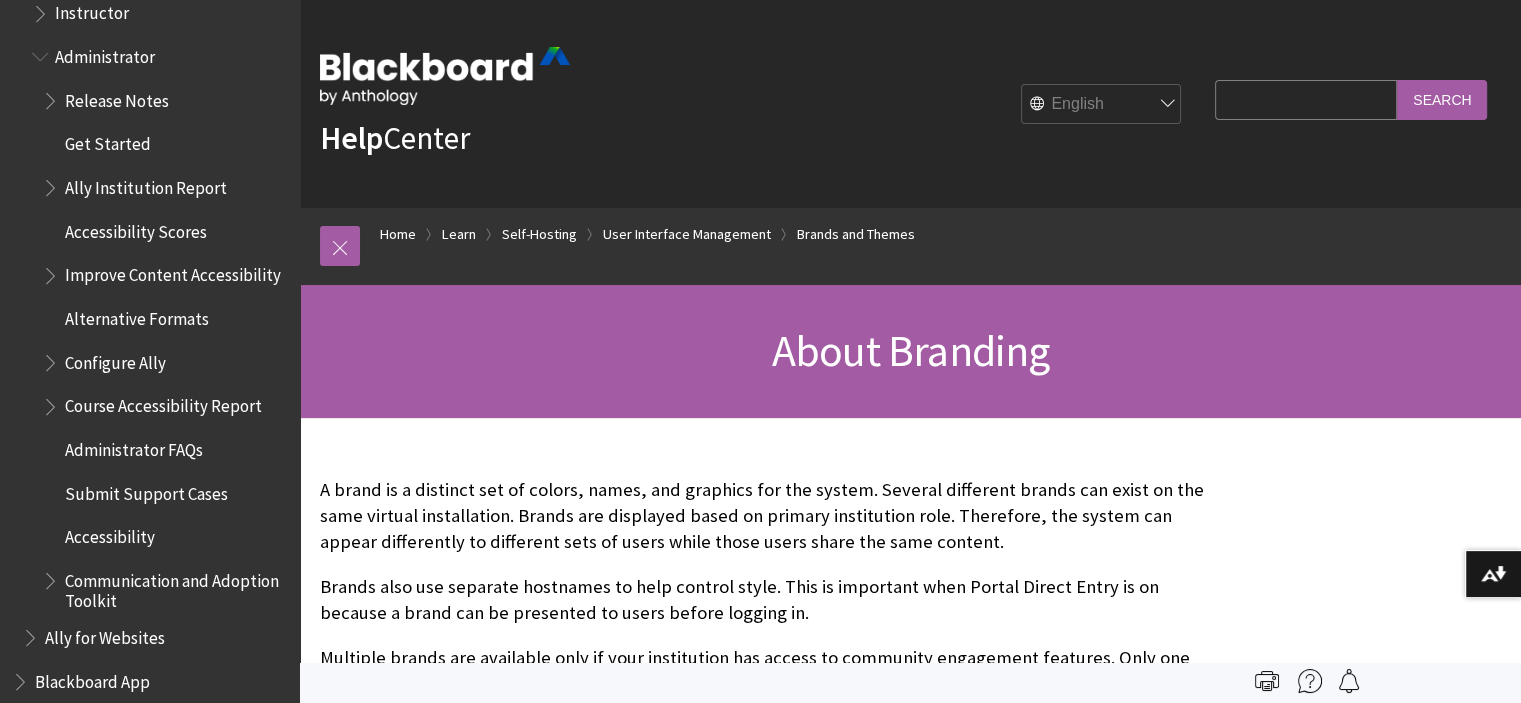click at bounding box center (52, 358) 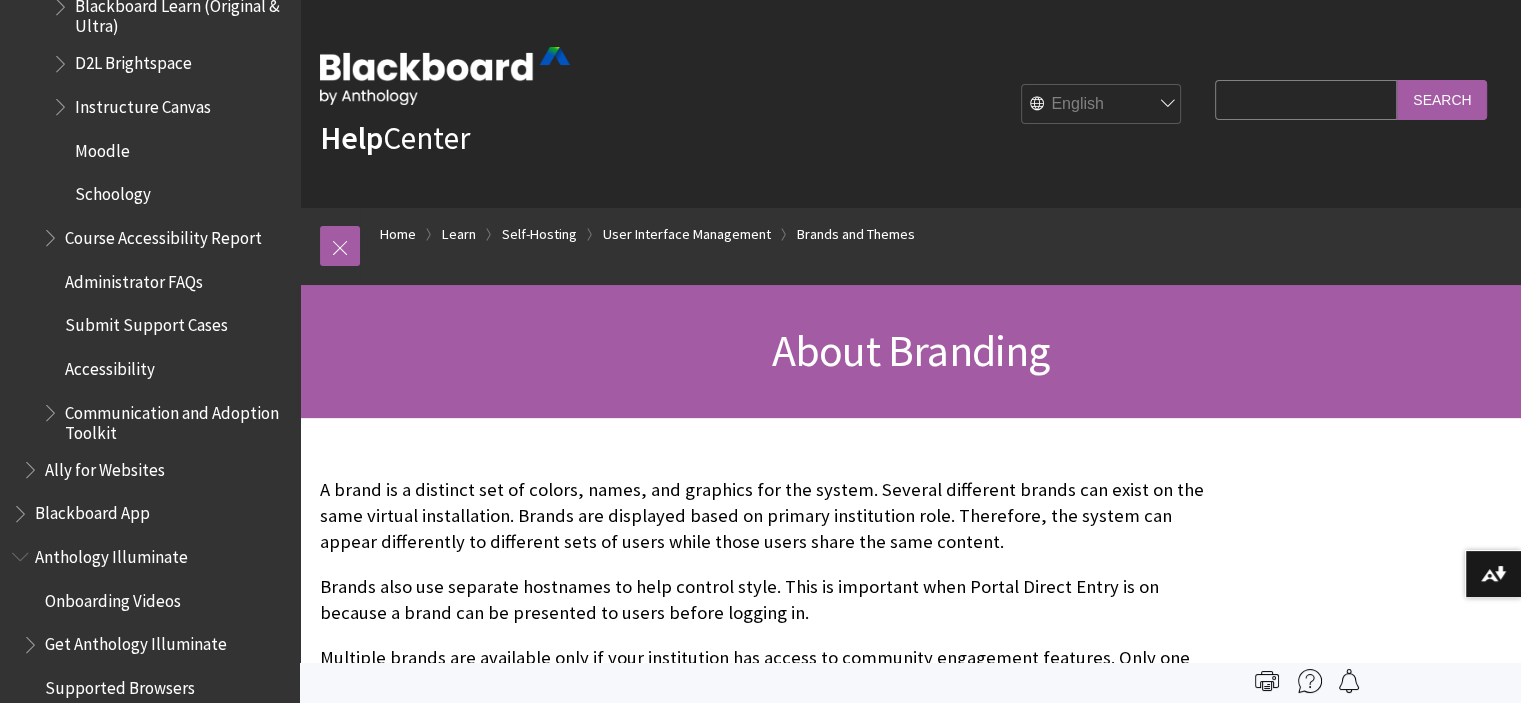 scroll, scrollTop: 700, scrollLeft: 0, axis: vertical 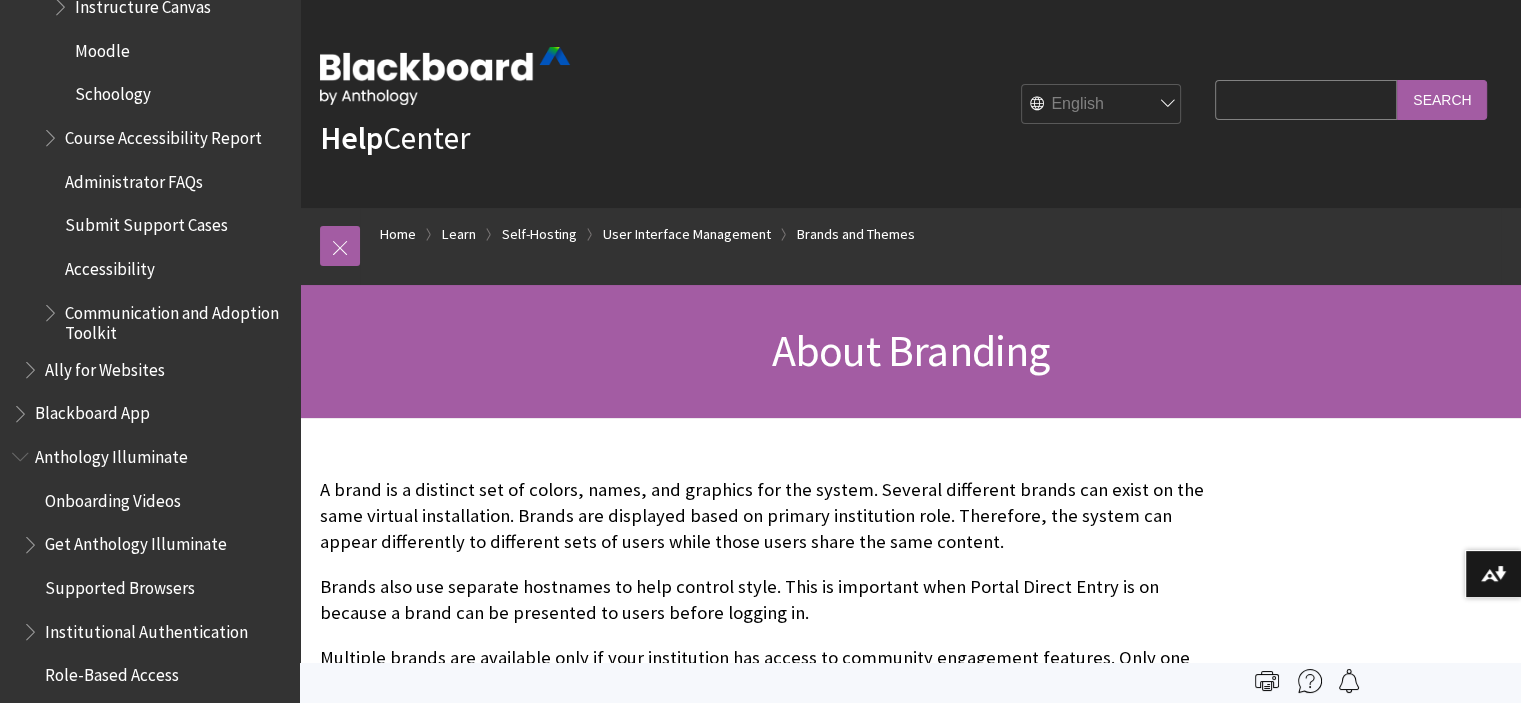 click at bounding box center (32, 365) 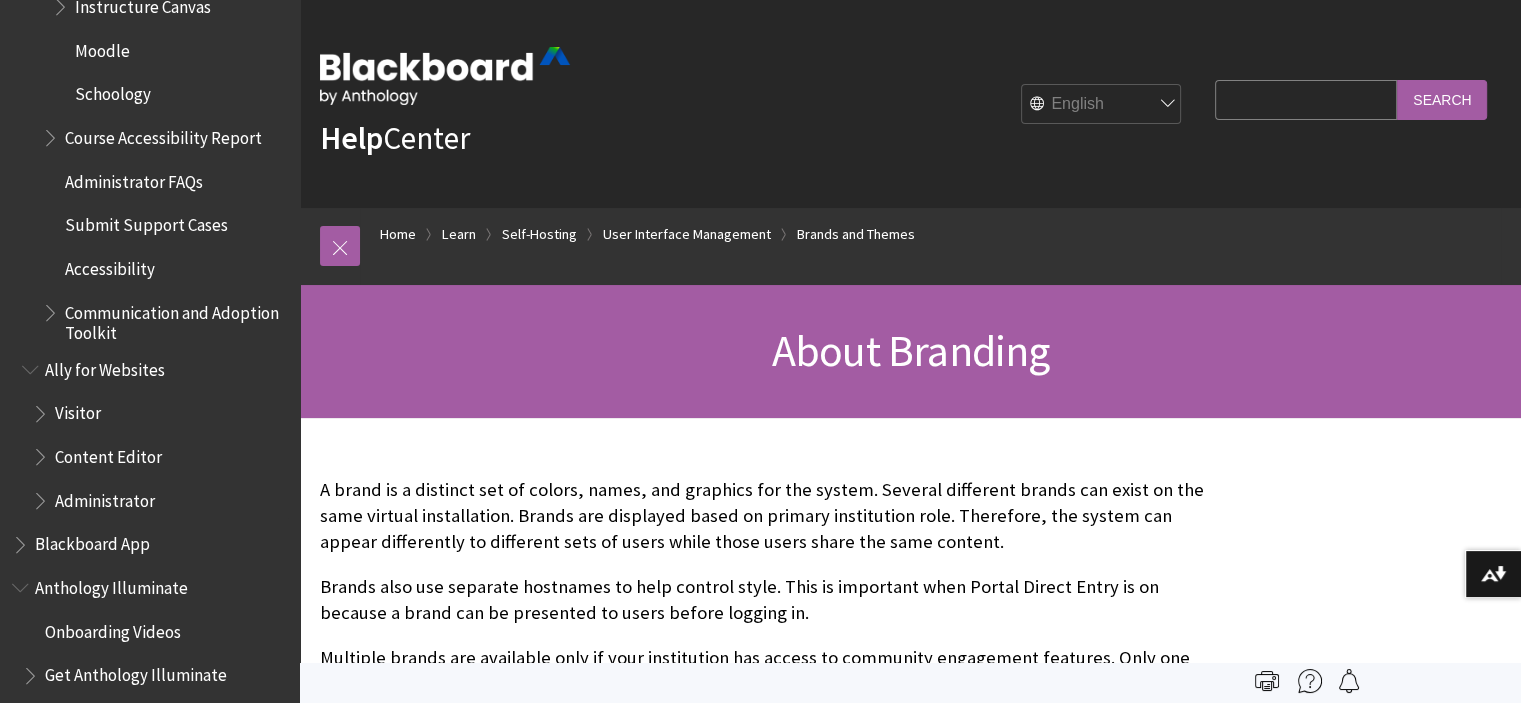 click at bounding box center (42, 496) 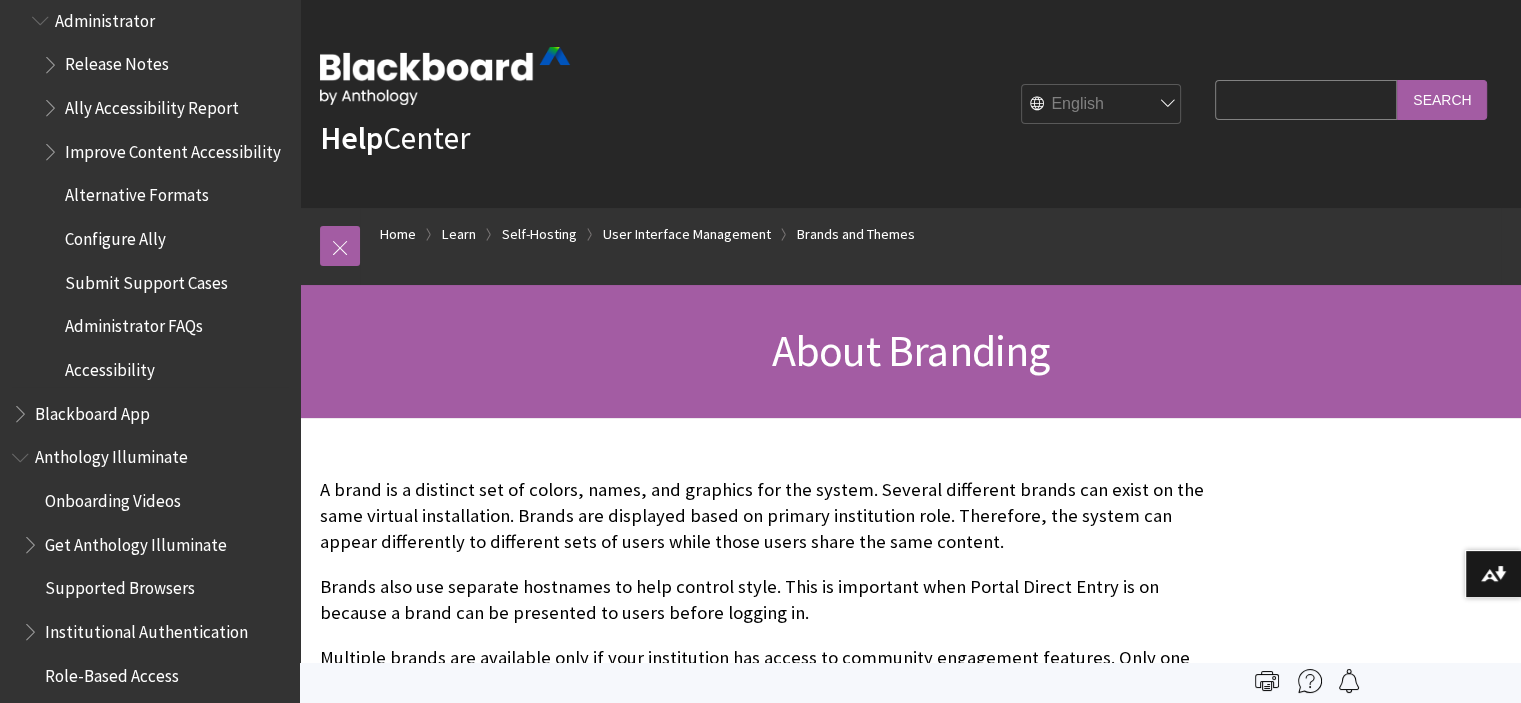 scroll, scrollTop: 1300, scrollLeft: 0, axis: vertical 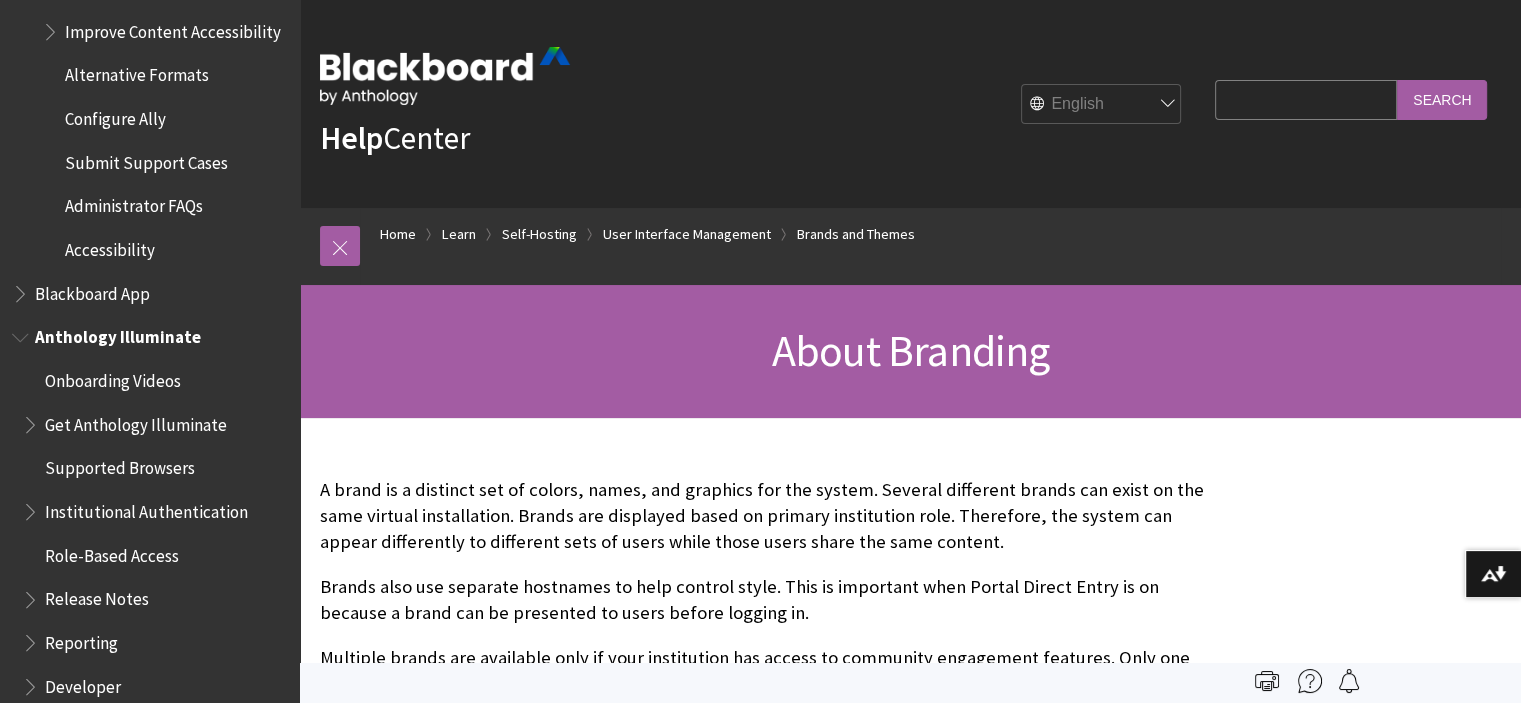 click at bounding box center [22, 333] 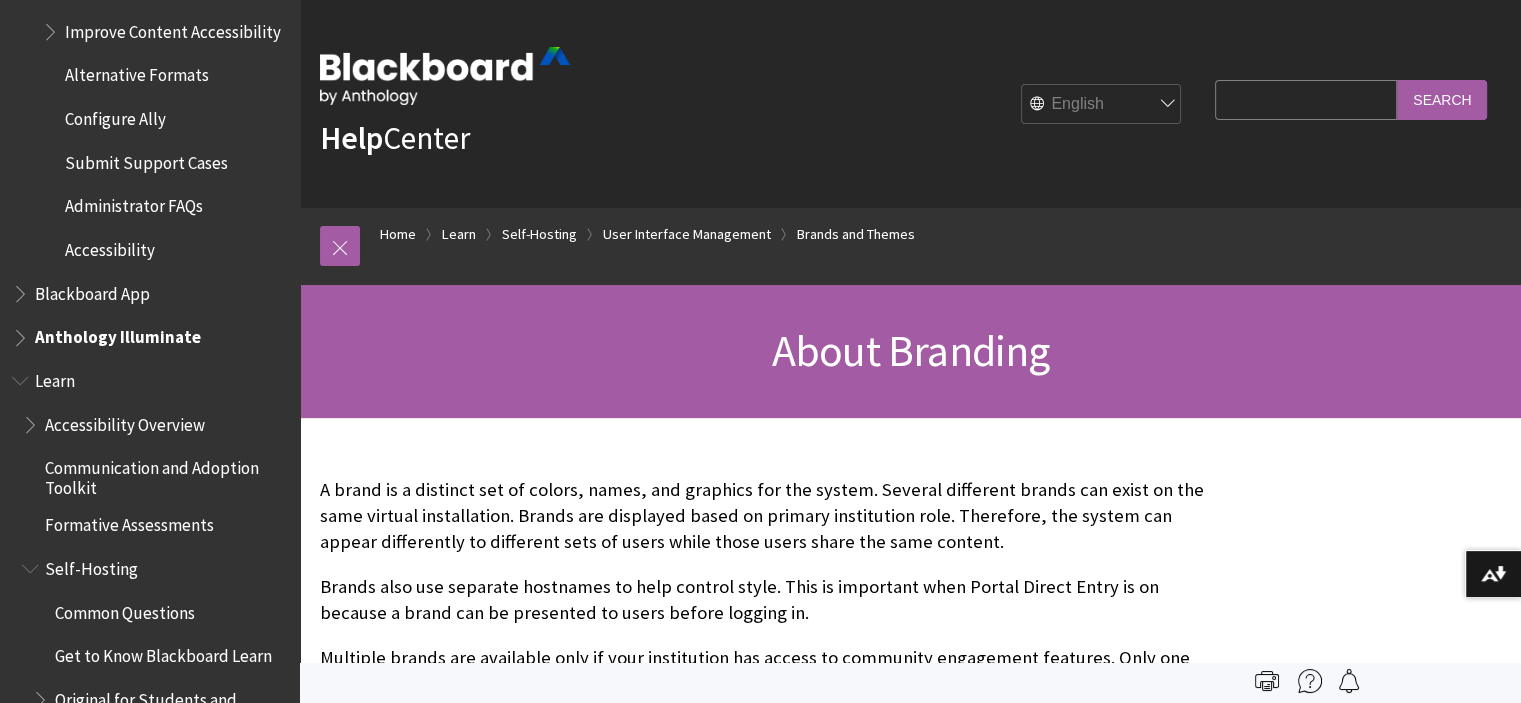 click at bounding box center (22, 376) 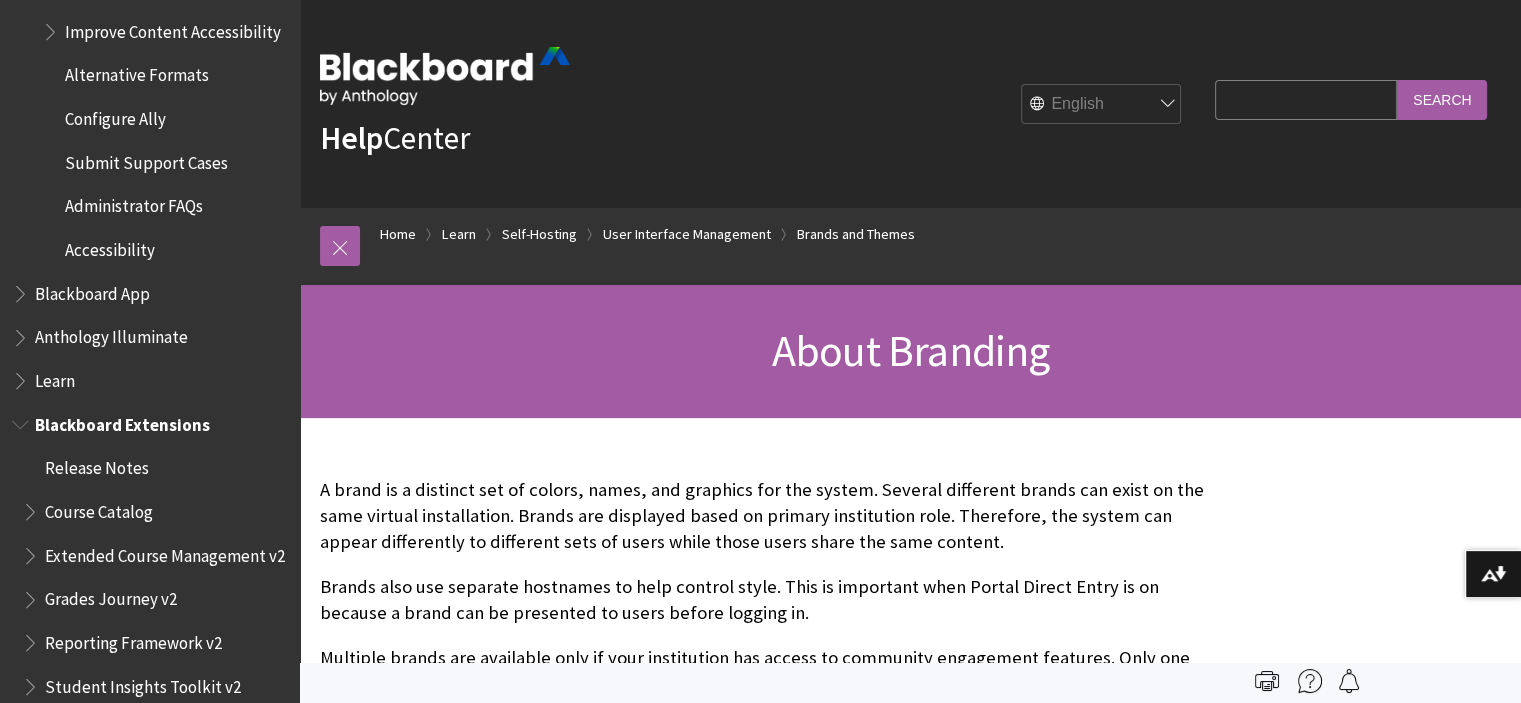click at bounding box center [22, 420] 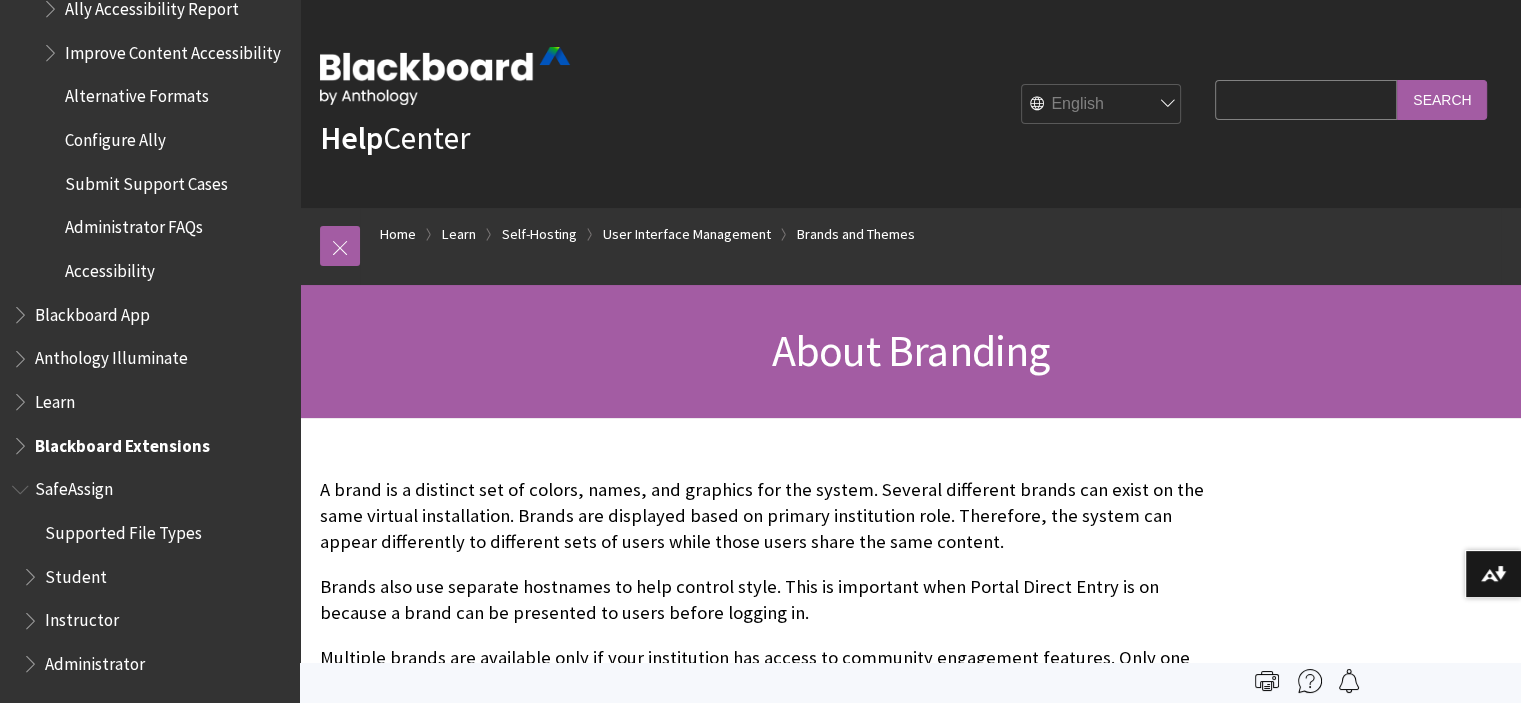 click at bounding box center (22, 485) 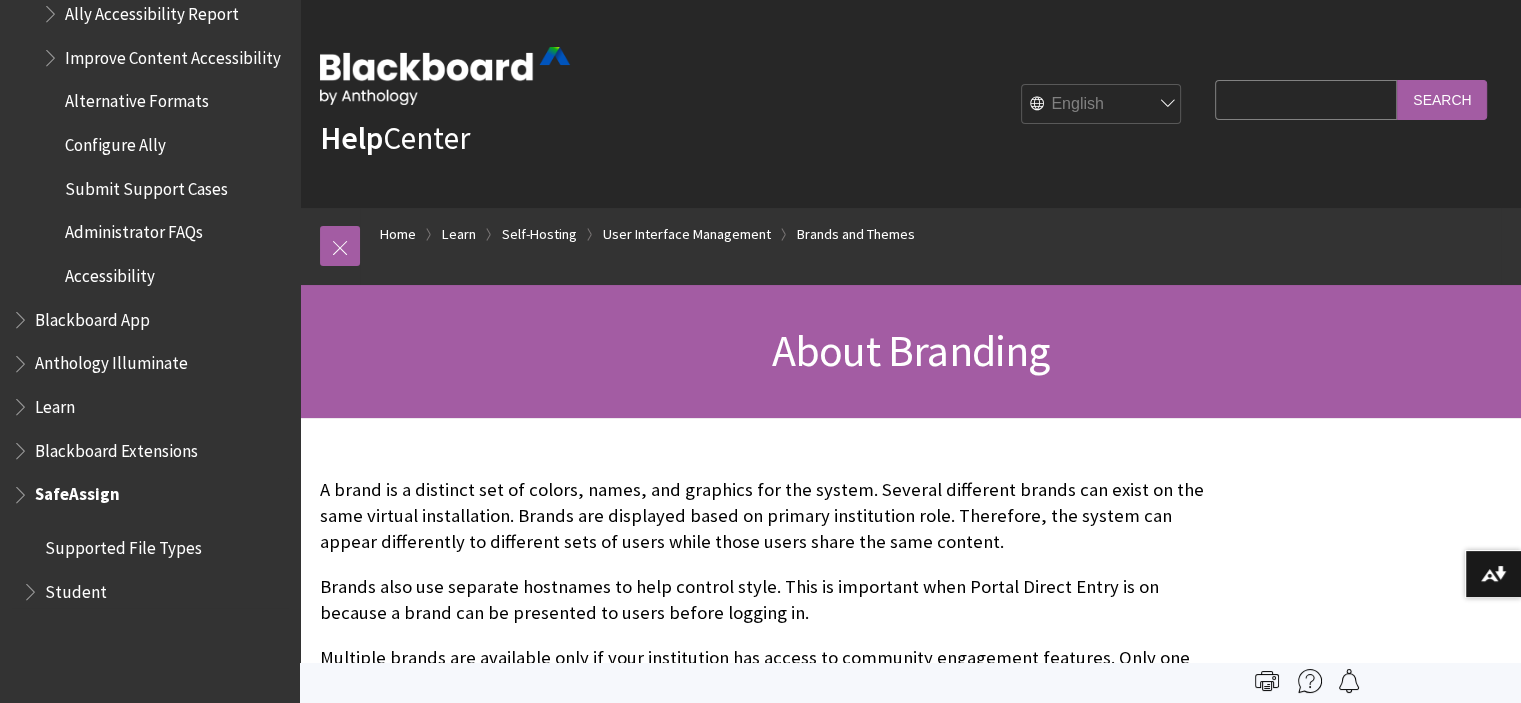 scroll, scrollTop: 1131, scrollLeft: 0, axis: vertical 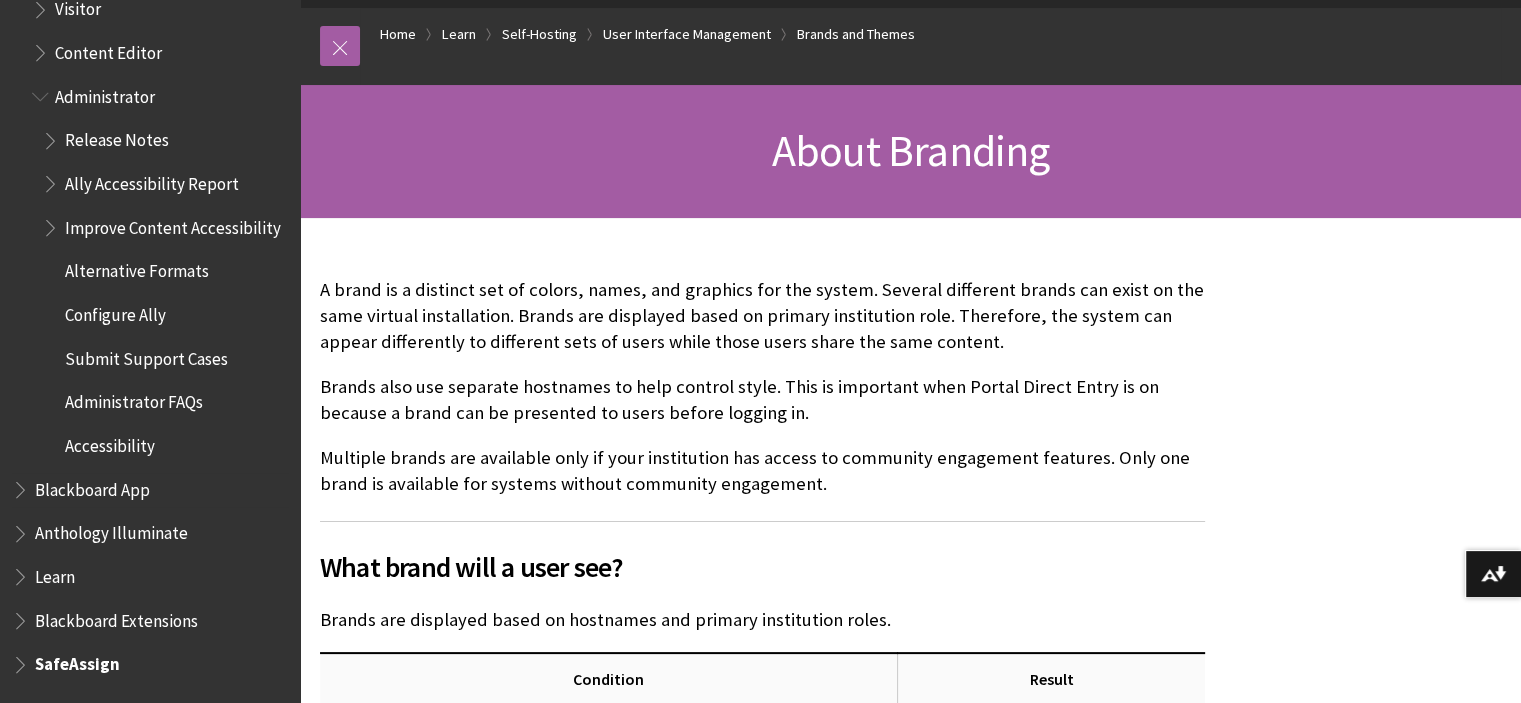 click at bounding box center [22, 485] 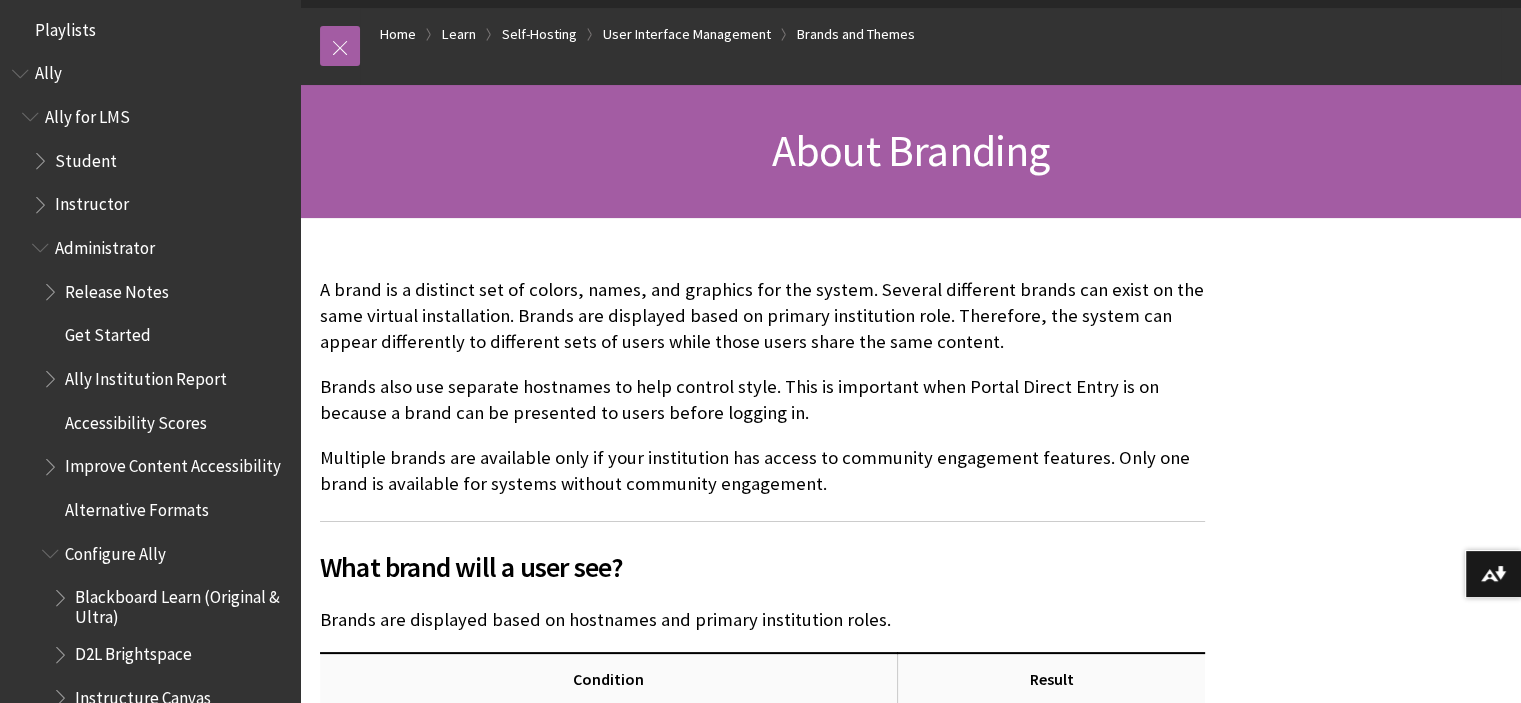 scroll, scrollTop: 0, scrollLeft: 0, axis: both 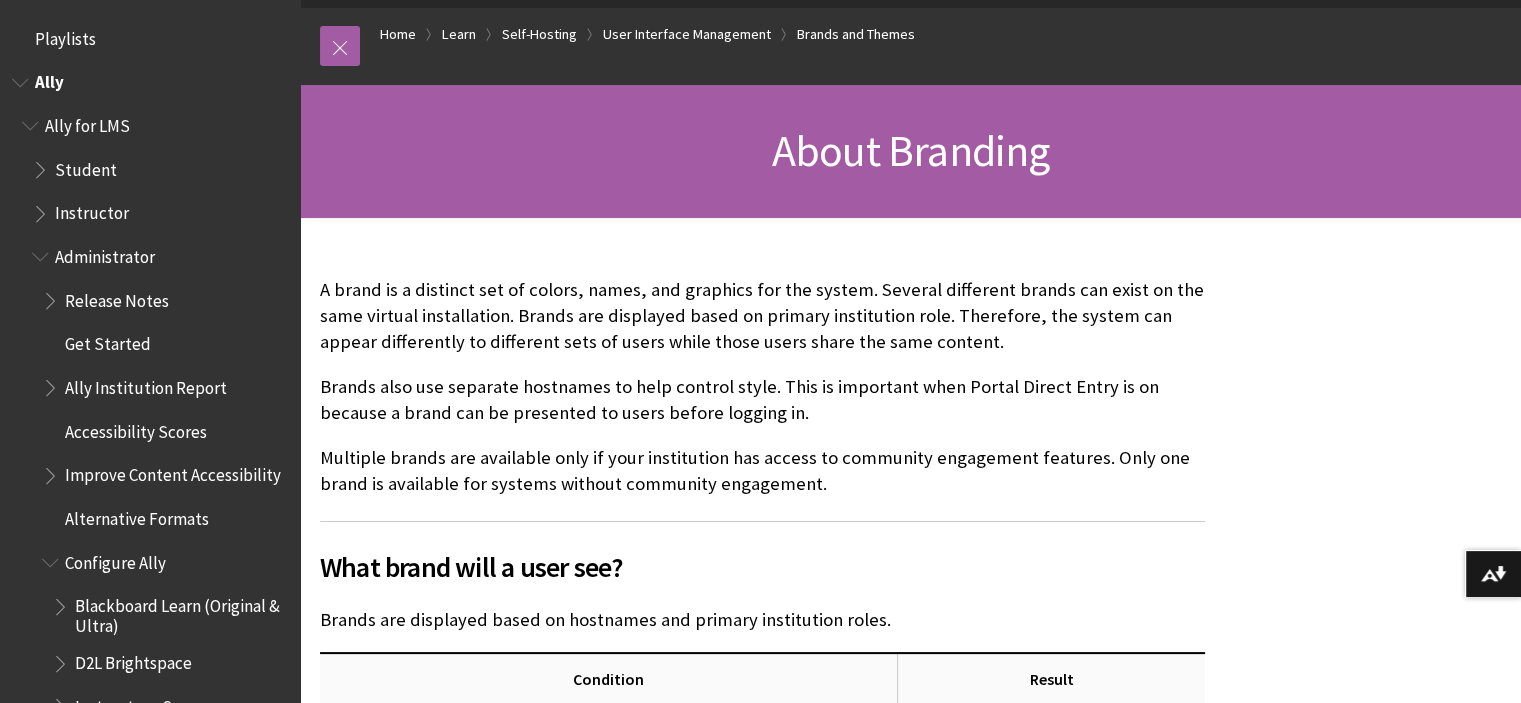 click at bounding box center [22, 78] 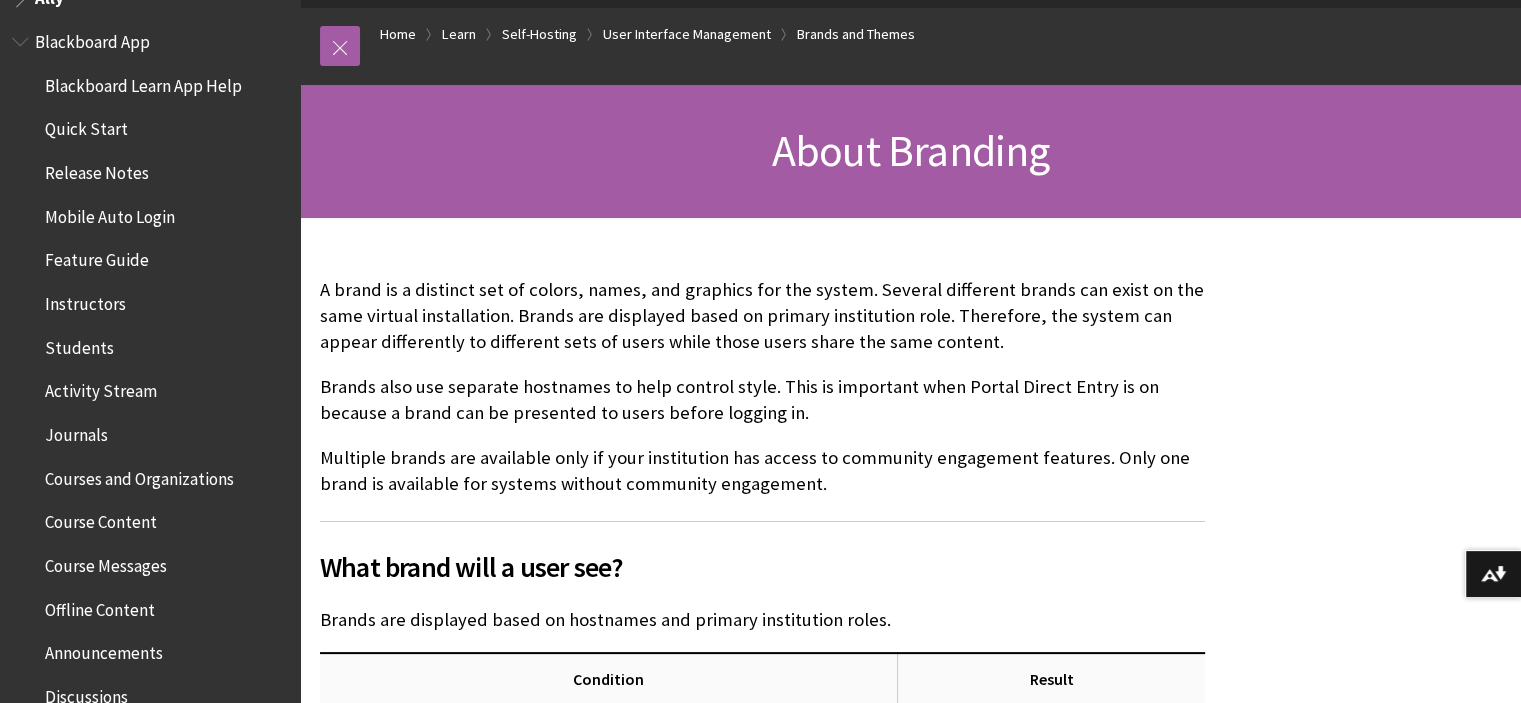 scroll, scrollTop: 0, scrollLeft: 0, axis: both 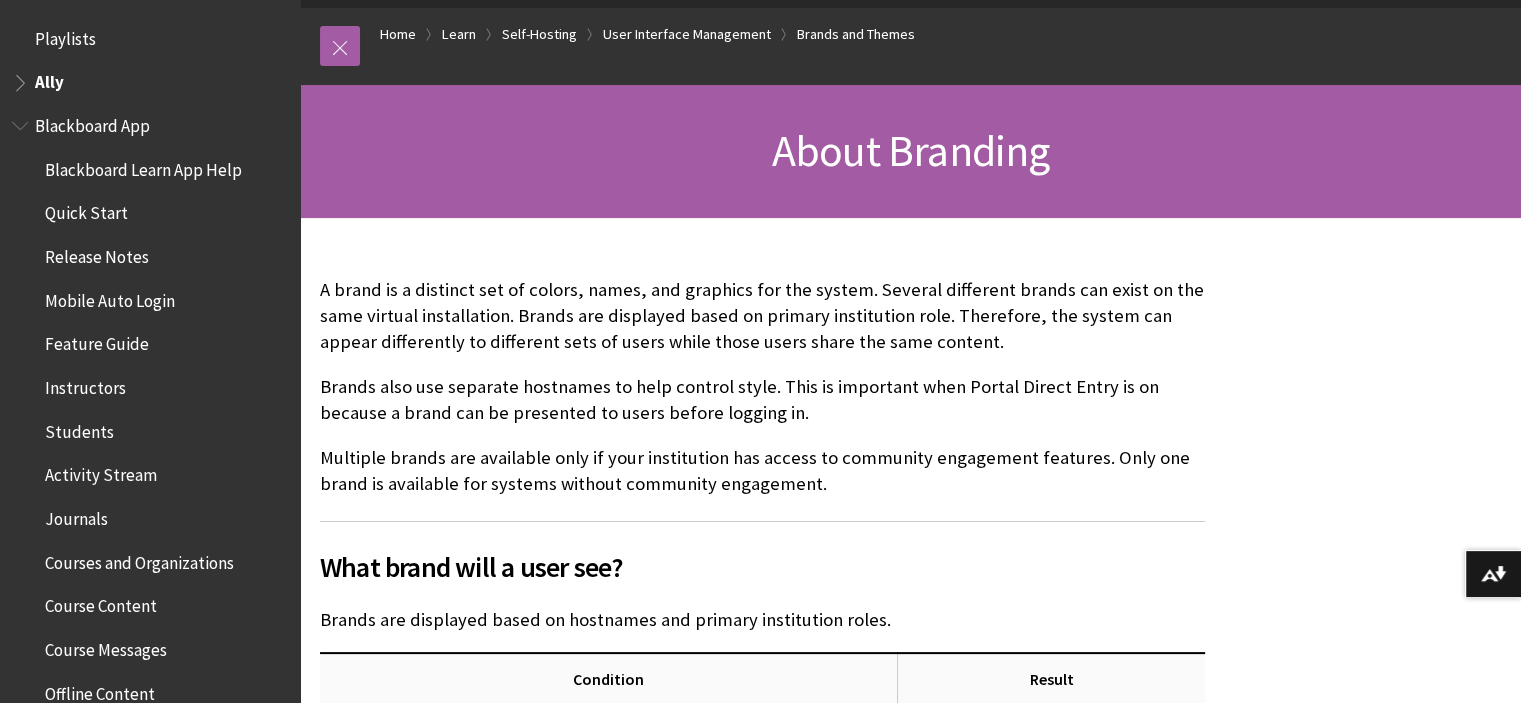 click at bounding box center (22, 121) 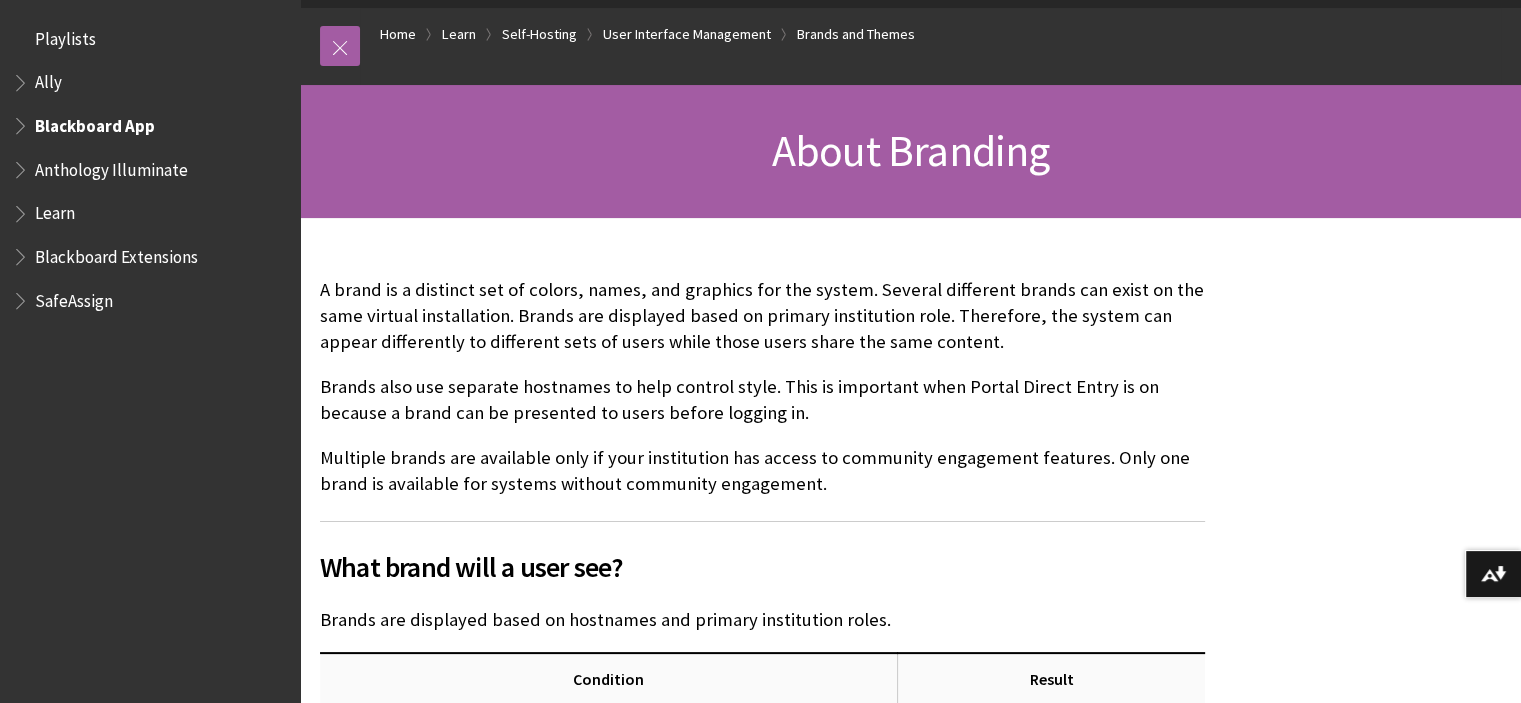 click at bounding box center [22, 121] 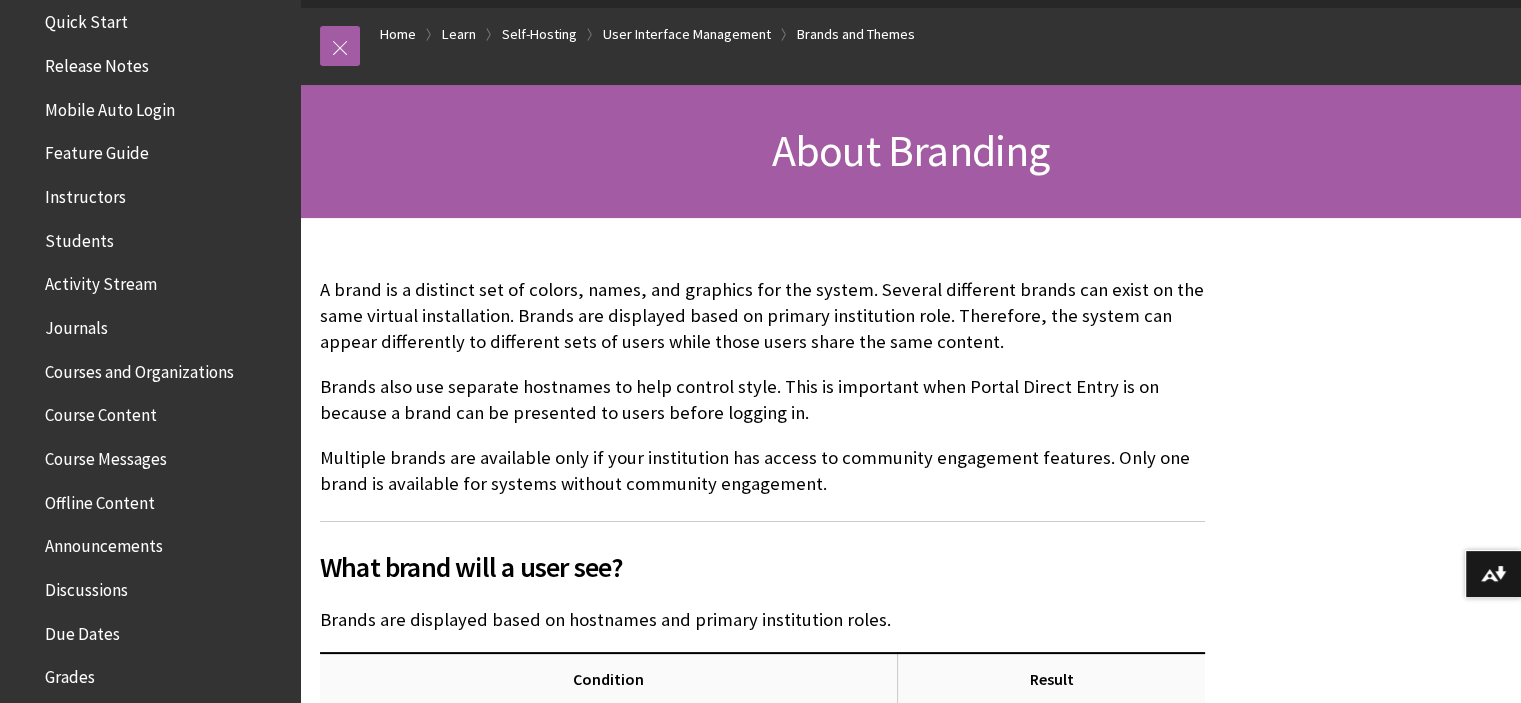 scroll, scrollTop: 300, scrollLeft: 0, axis: vertical 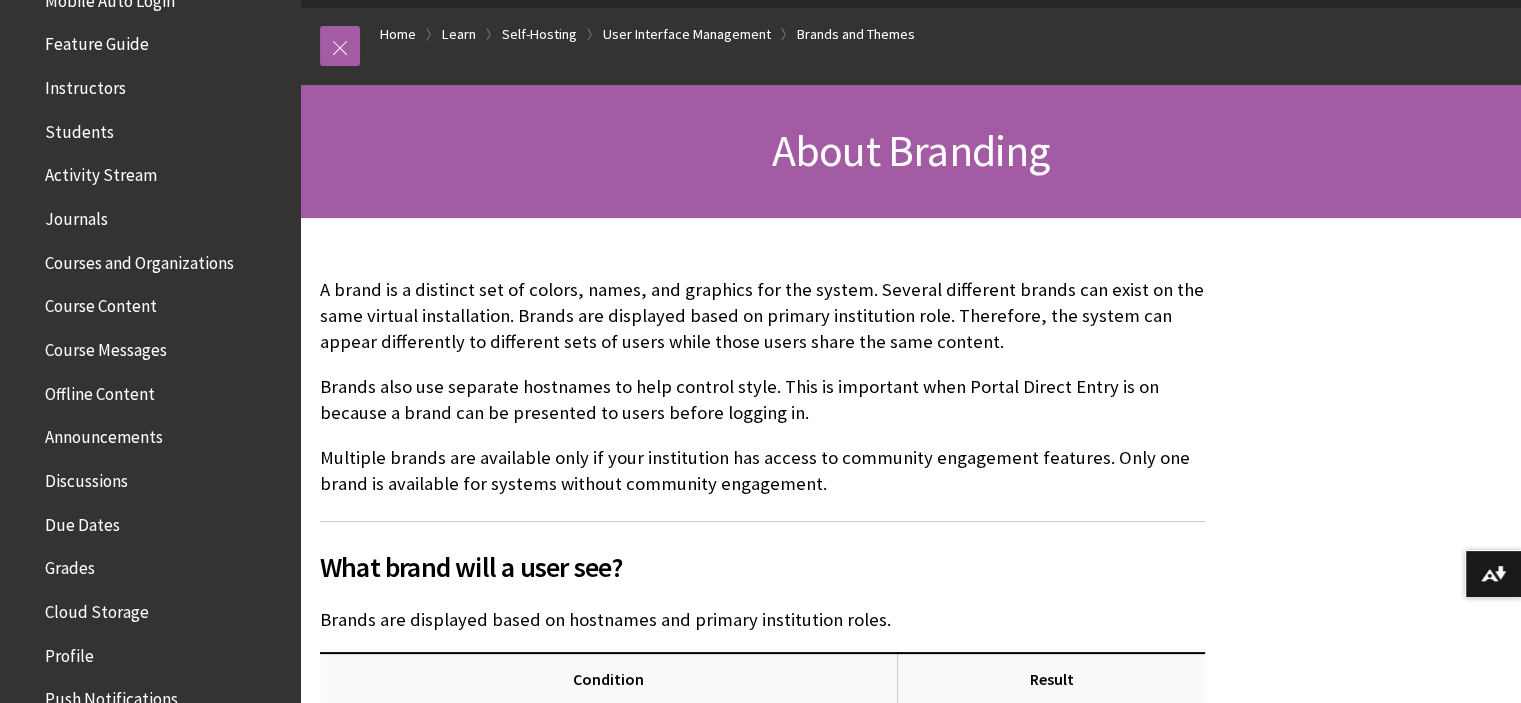 click on "Course Content" at bounding box center (101, 303) 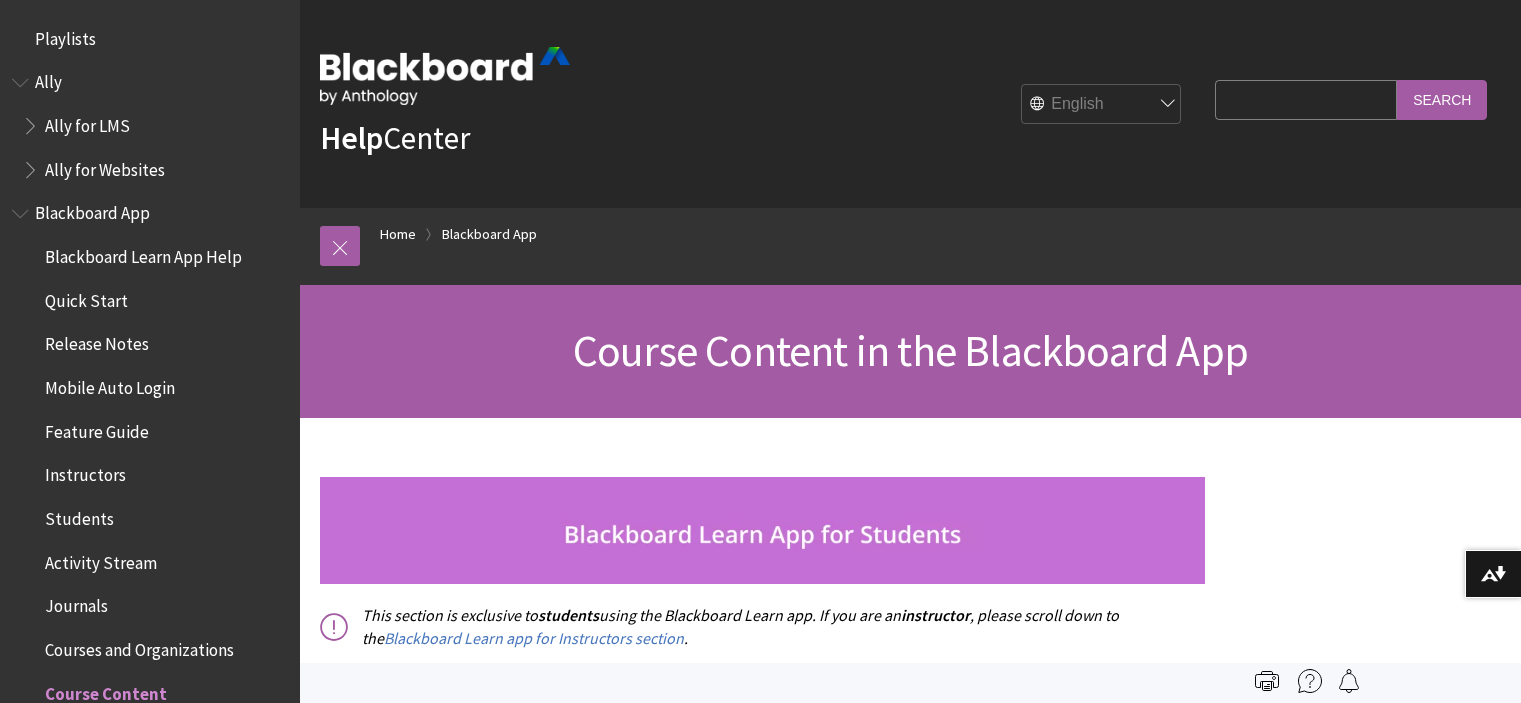 scroll, scrollTop: 0, scrollLeft: 0, axis: both 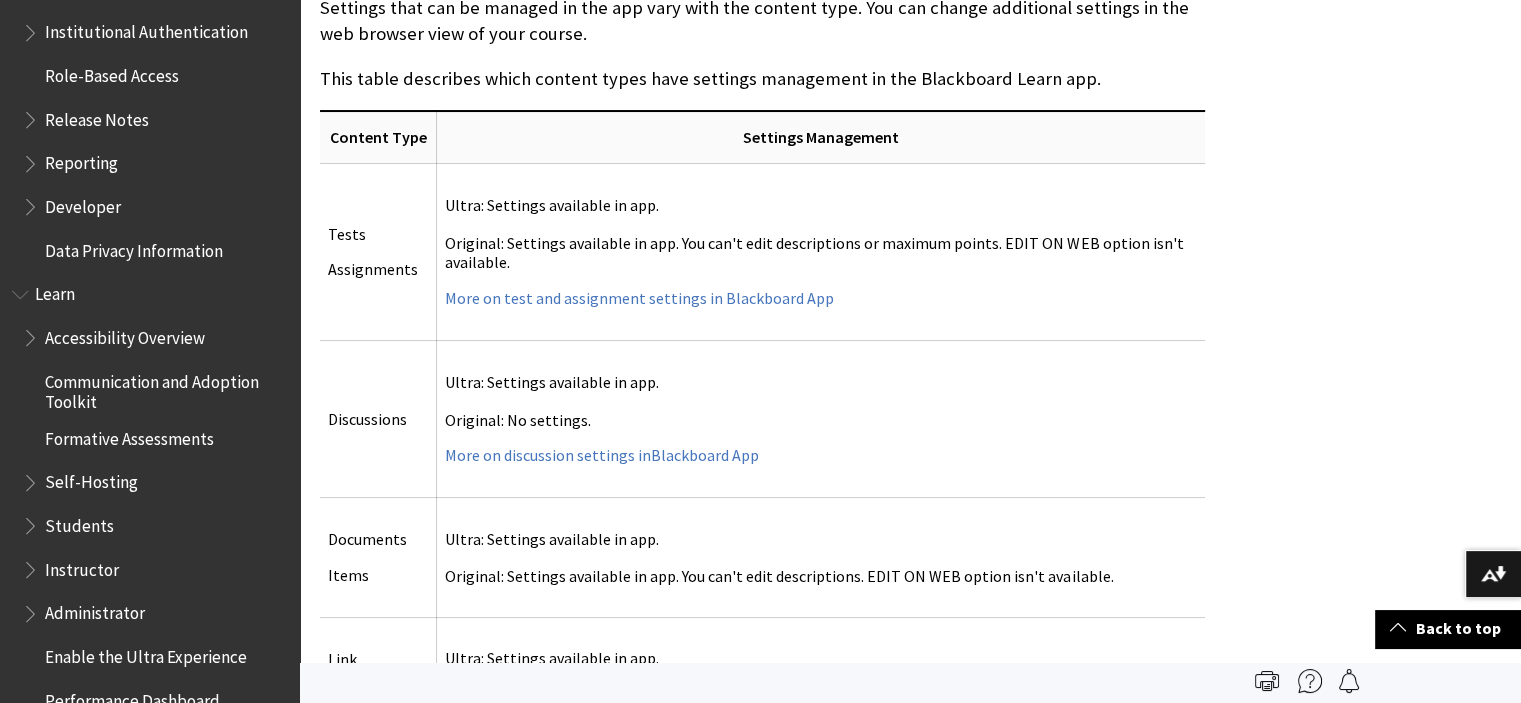 click at bounding box center (32, 333) 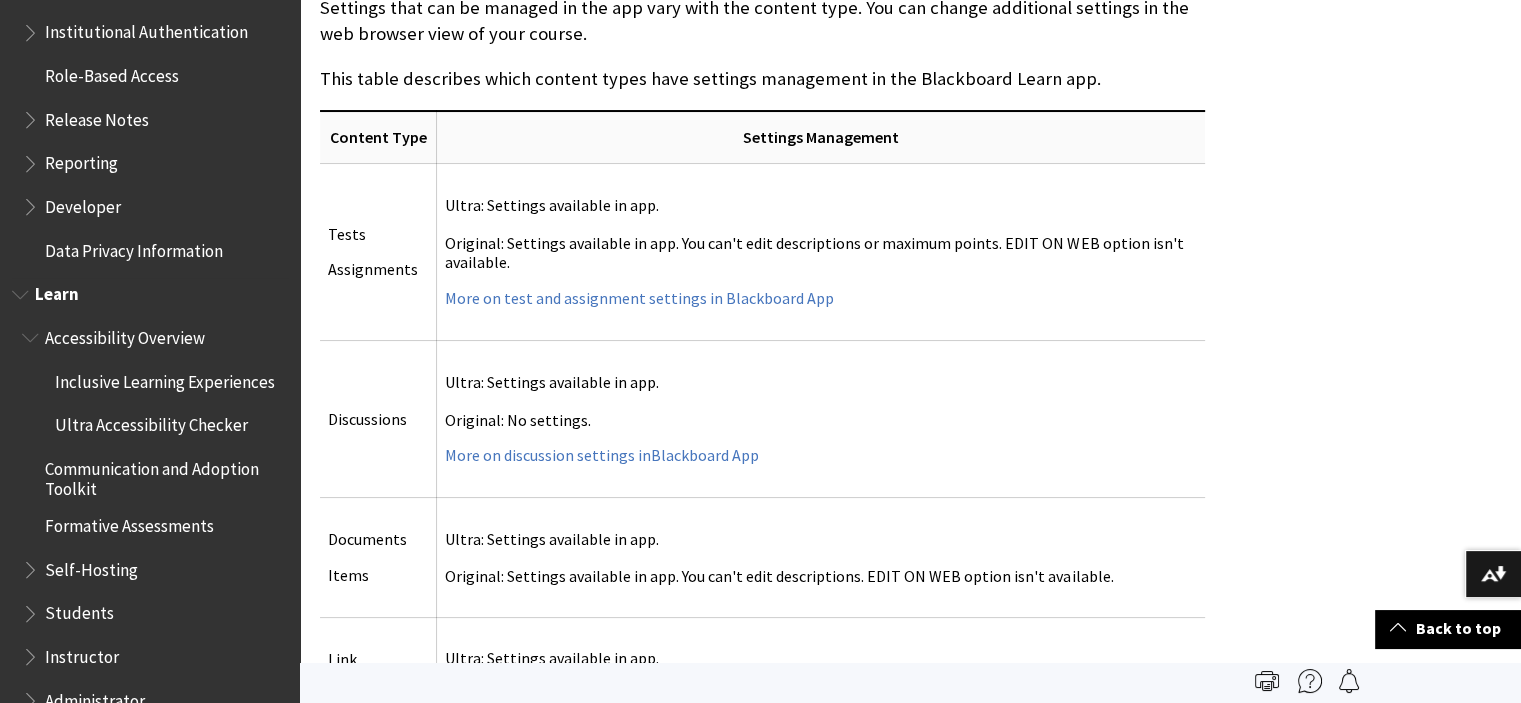 click at bounding box center (32, 333) 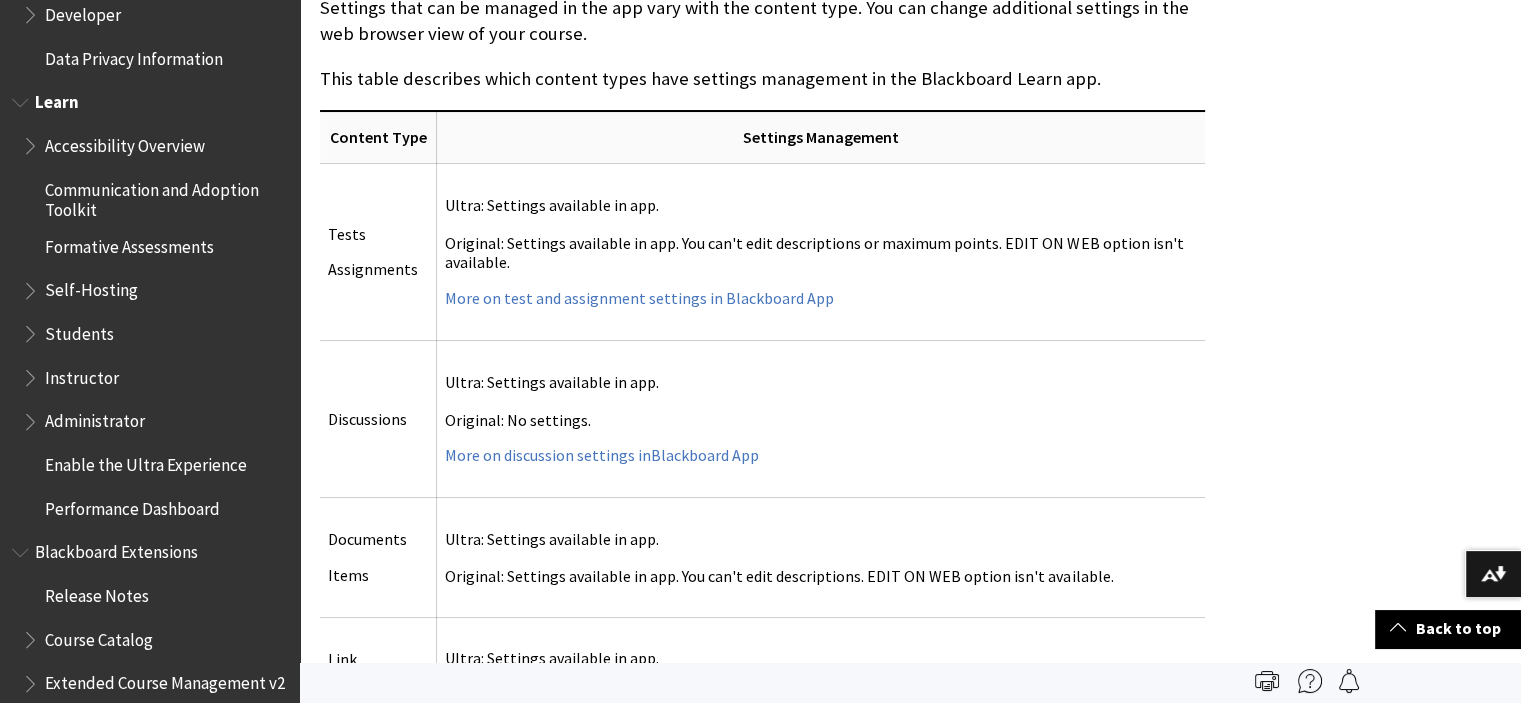 scroll, scrollTop: 1647, scrollLeft: 0, axis: vertical 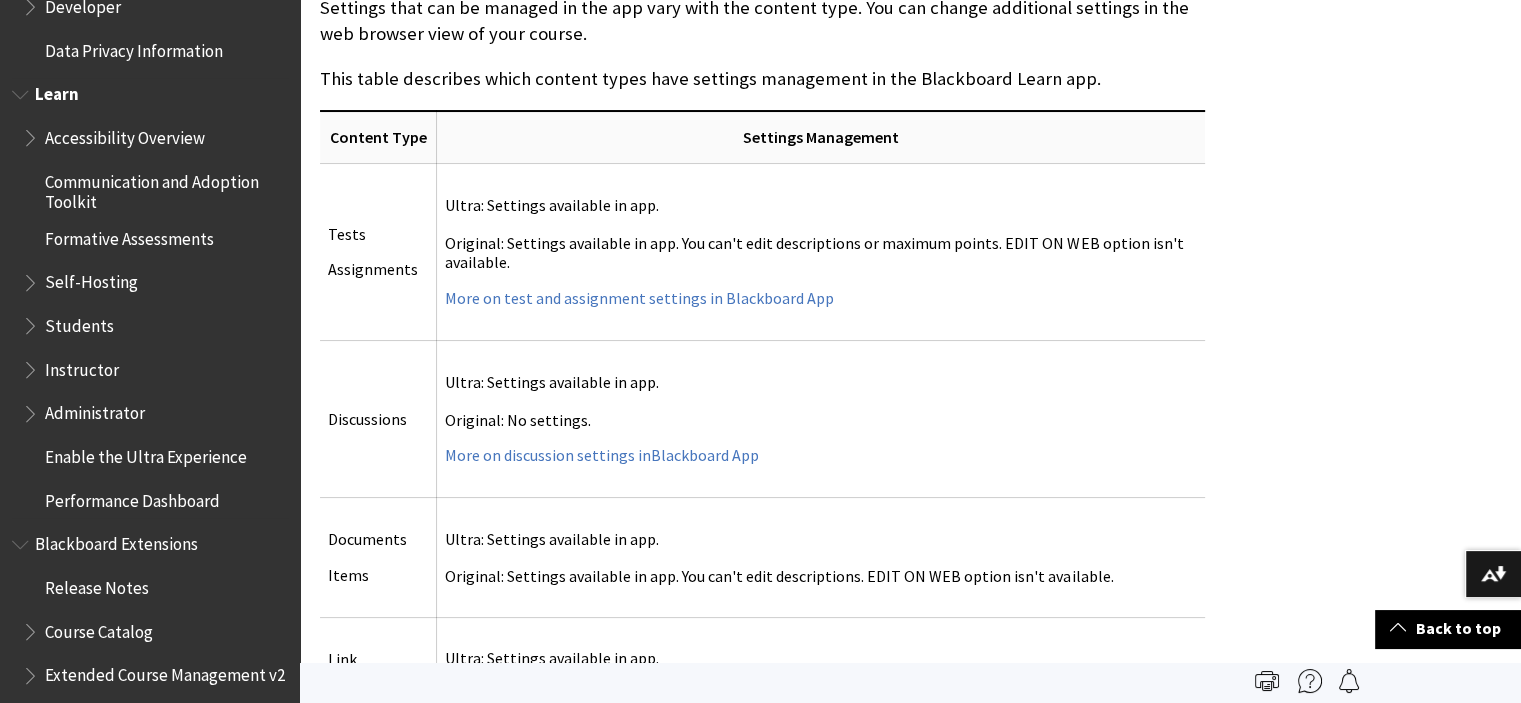 click at bounding box center [32, 409] 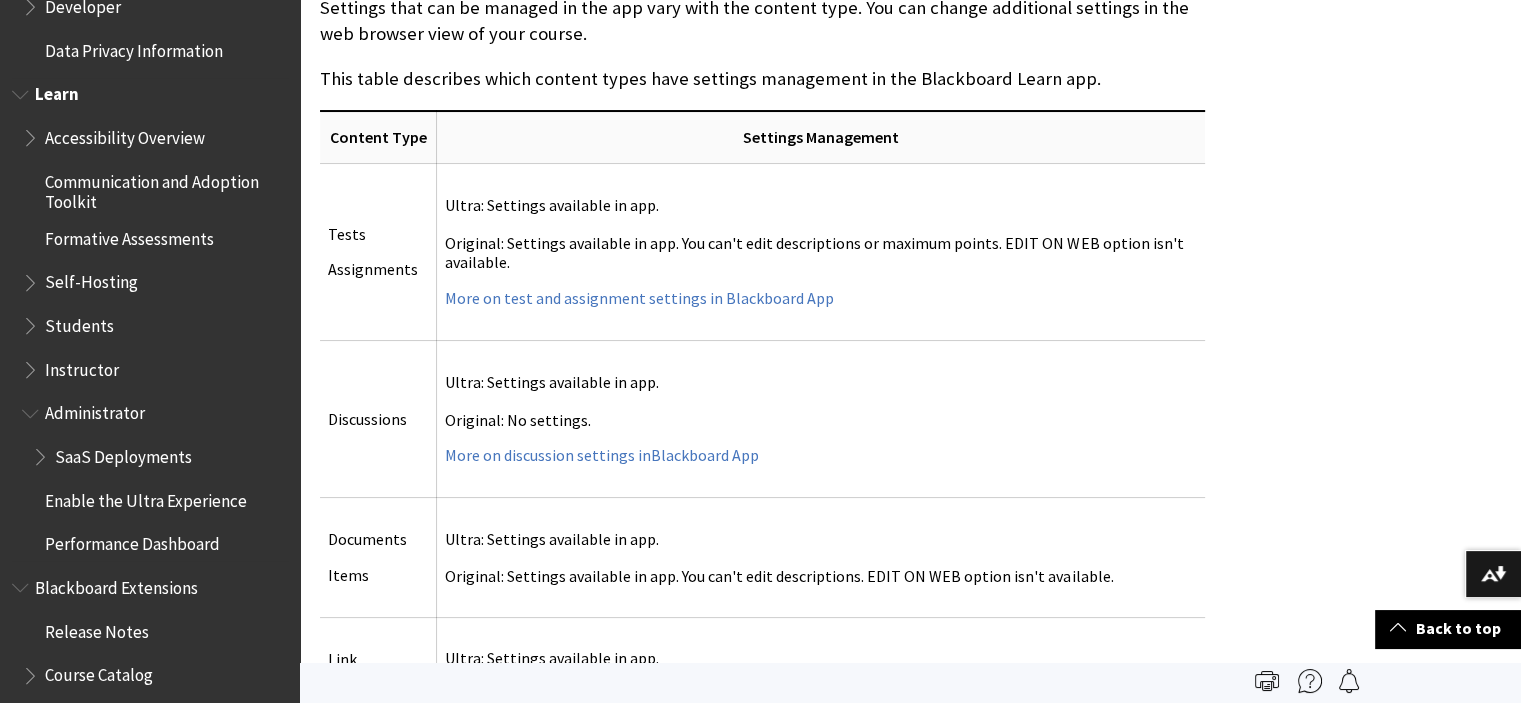 click at bounding box center (42, 452) 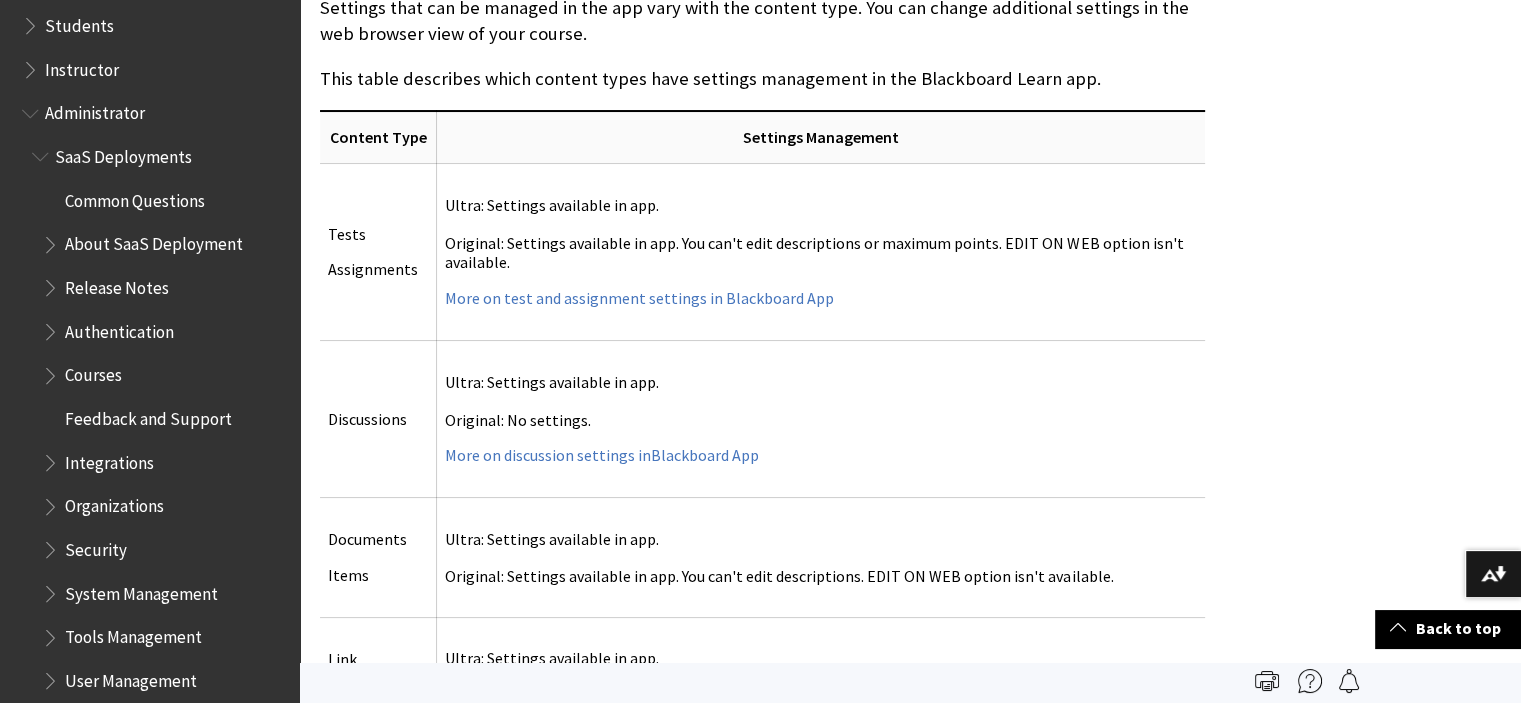 scroll, scrollTop: 2047, scrollLeft: 0, axis: vertical 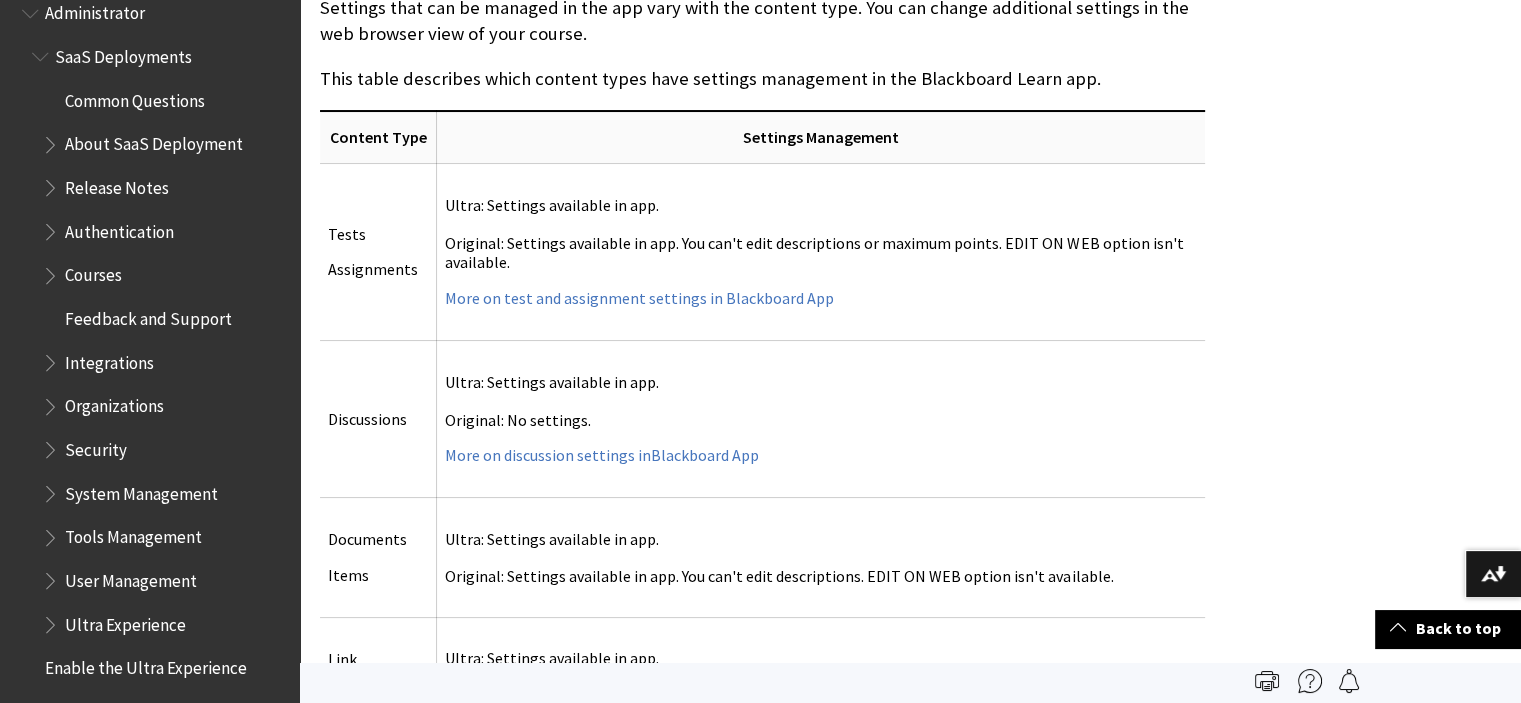 click at bounding box center (52, 489) 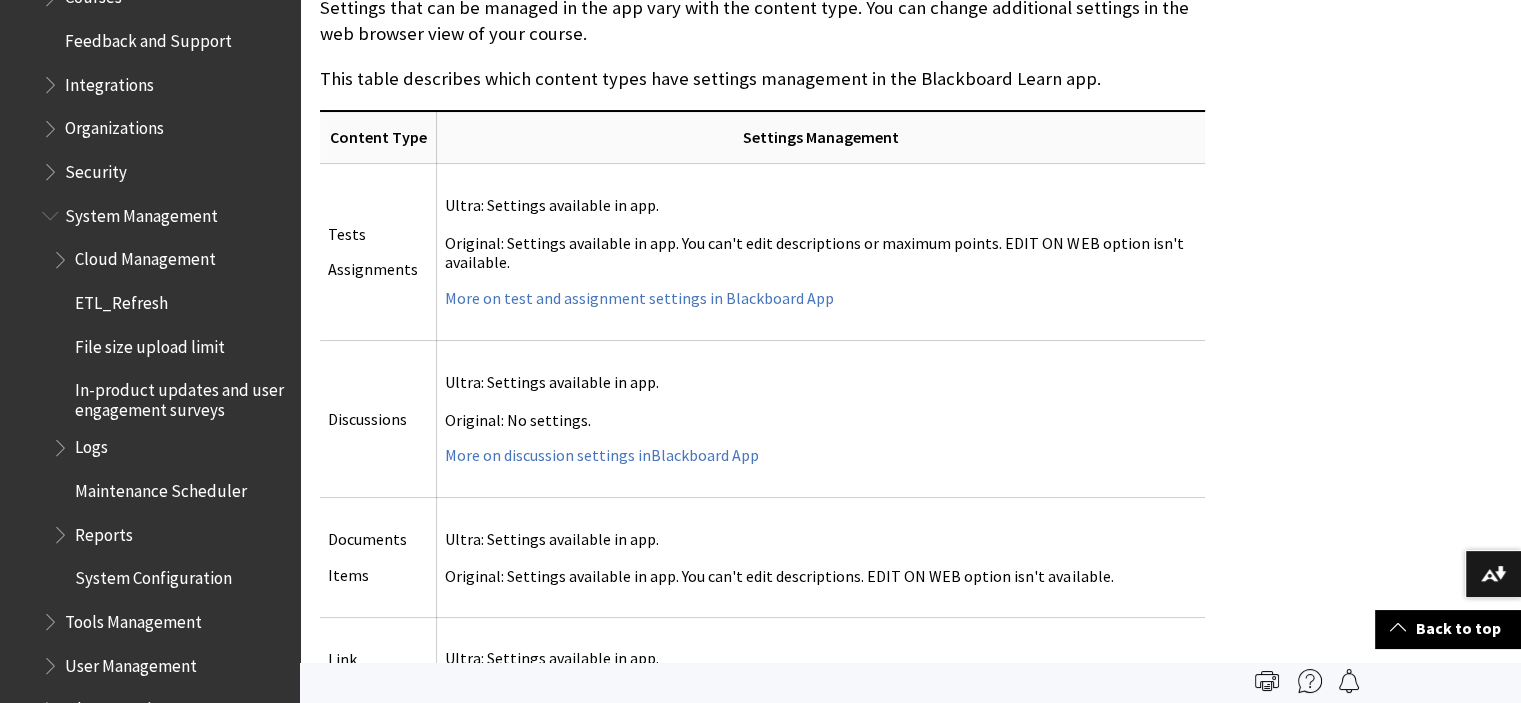 scroll, scrollTop: 2447, scrollLeft: 0, axis: vertical 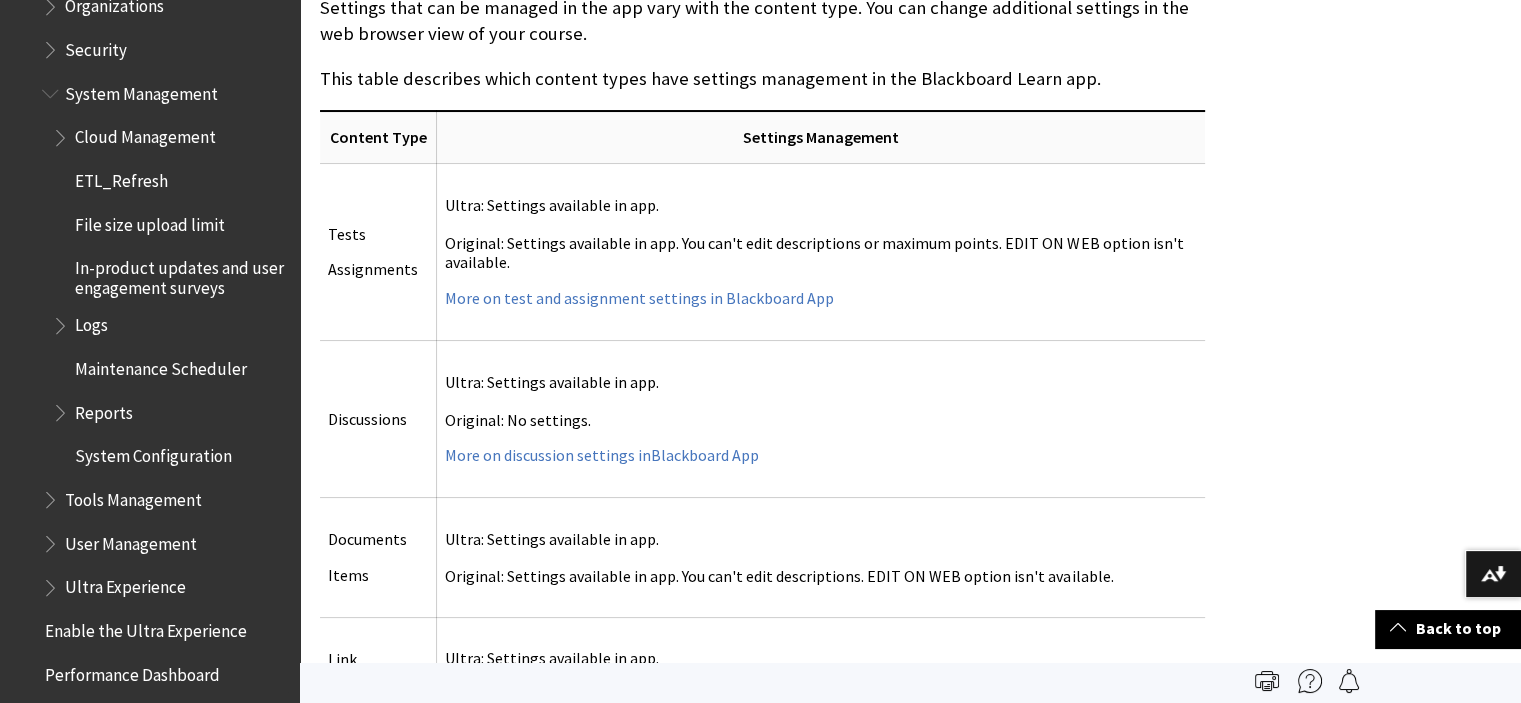 click on "System Configuration" at bounding box center [153, 453] 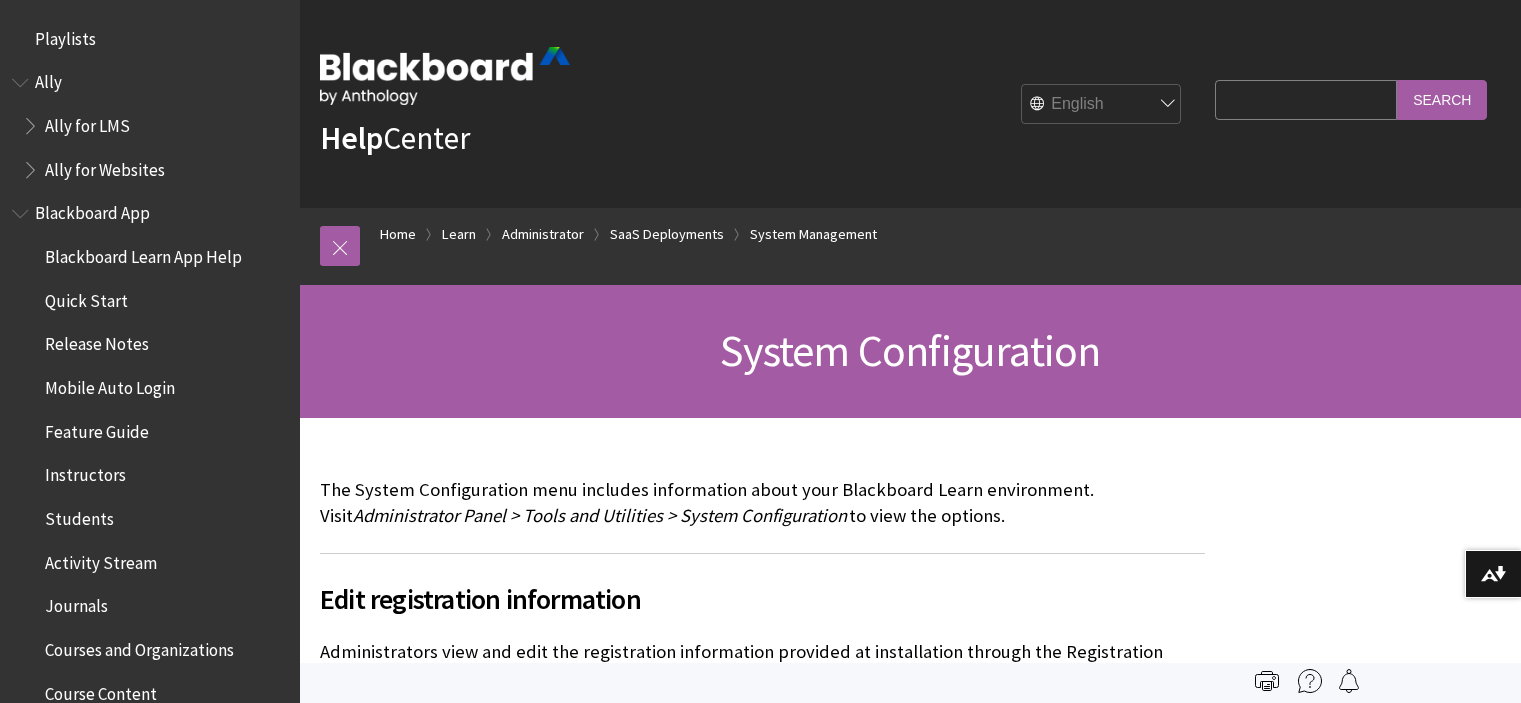 scroll, scrollTop: 0, scrollLeft: 0, axis: both 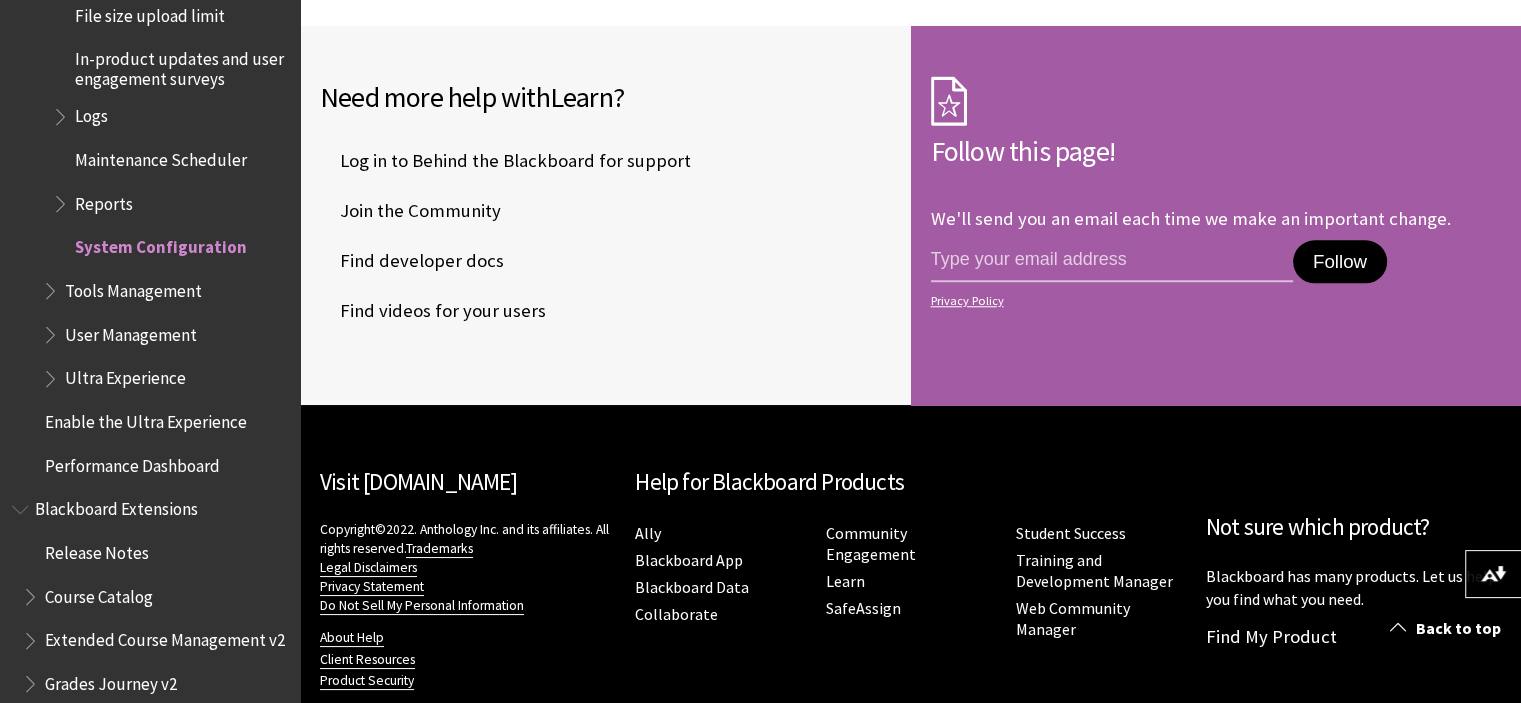 click at bounding box center [52, 286] 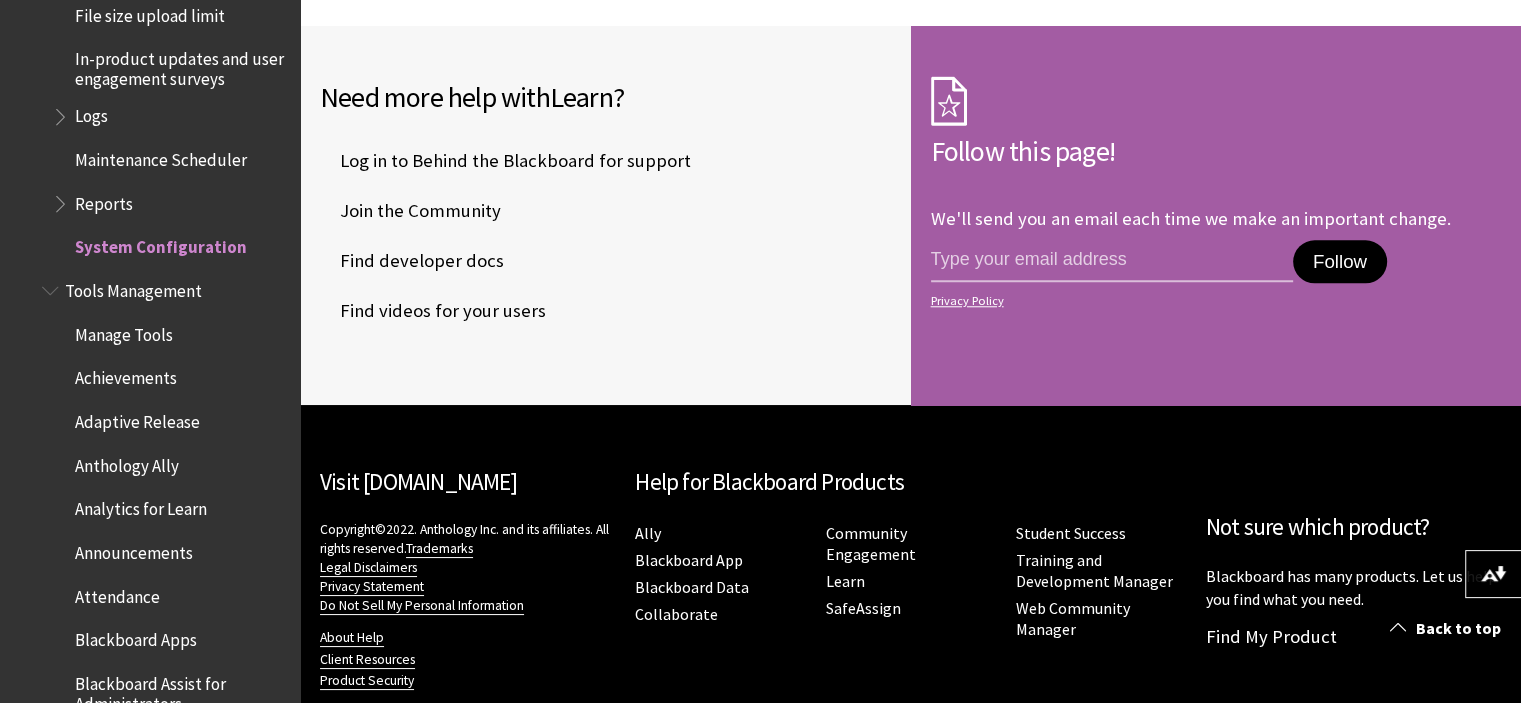 scroll, scrollTop: 2856, scrollLeft: 0, axis: vertical 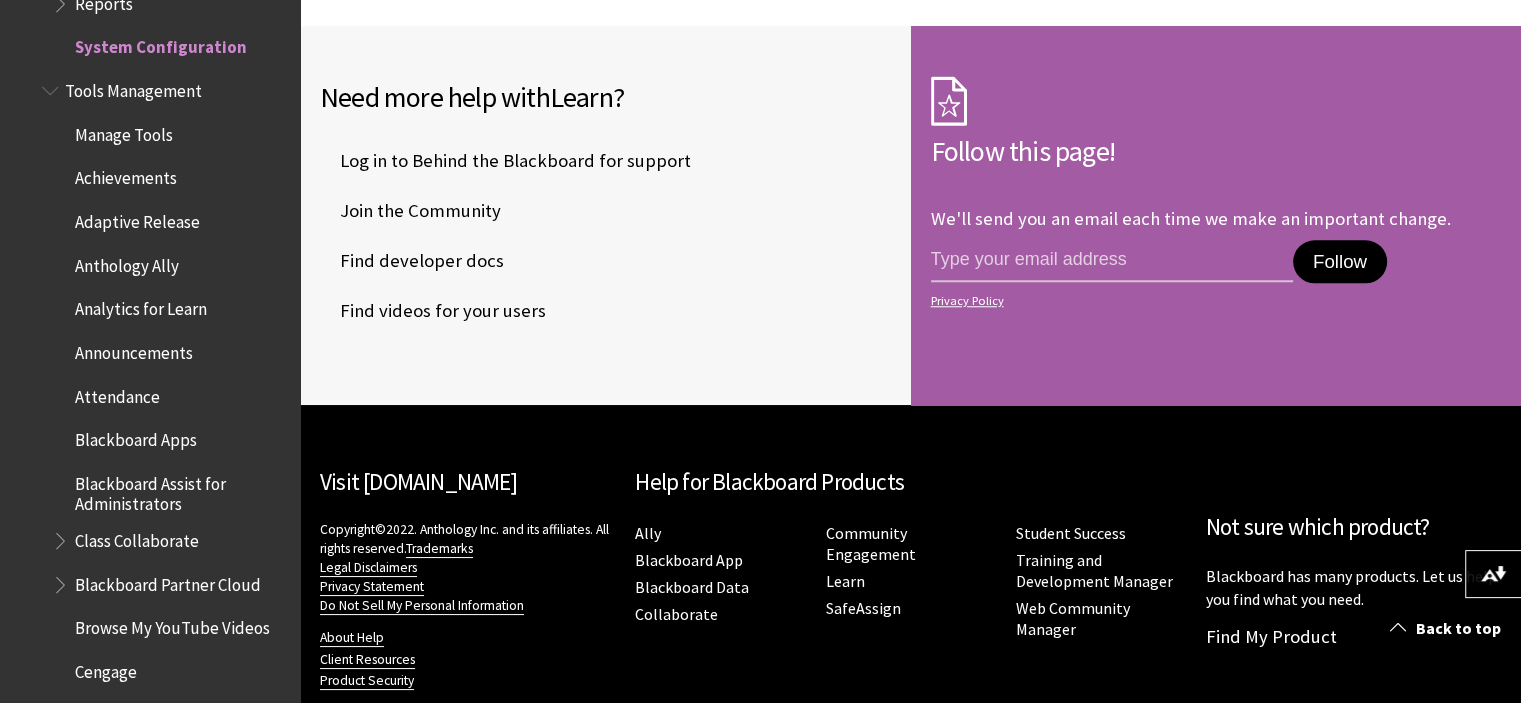 click on "Blackboard Apps" at bounding box center (136, 437) 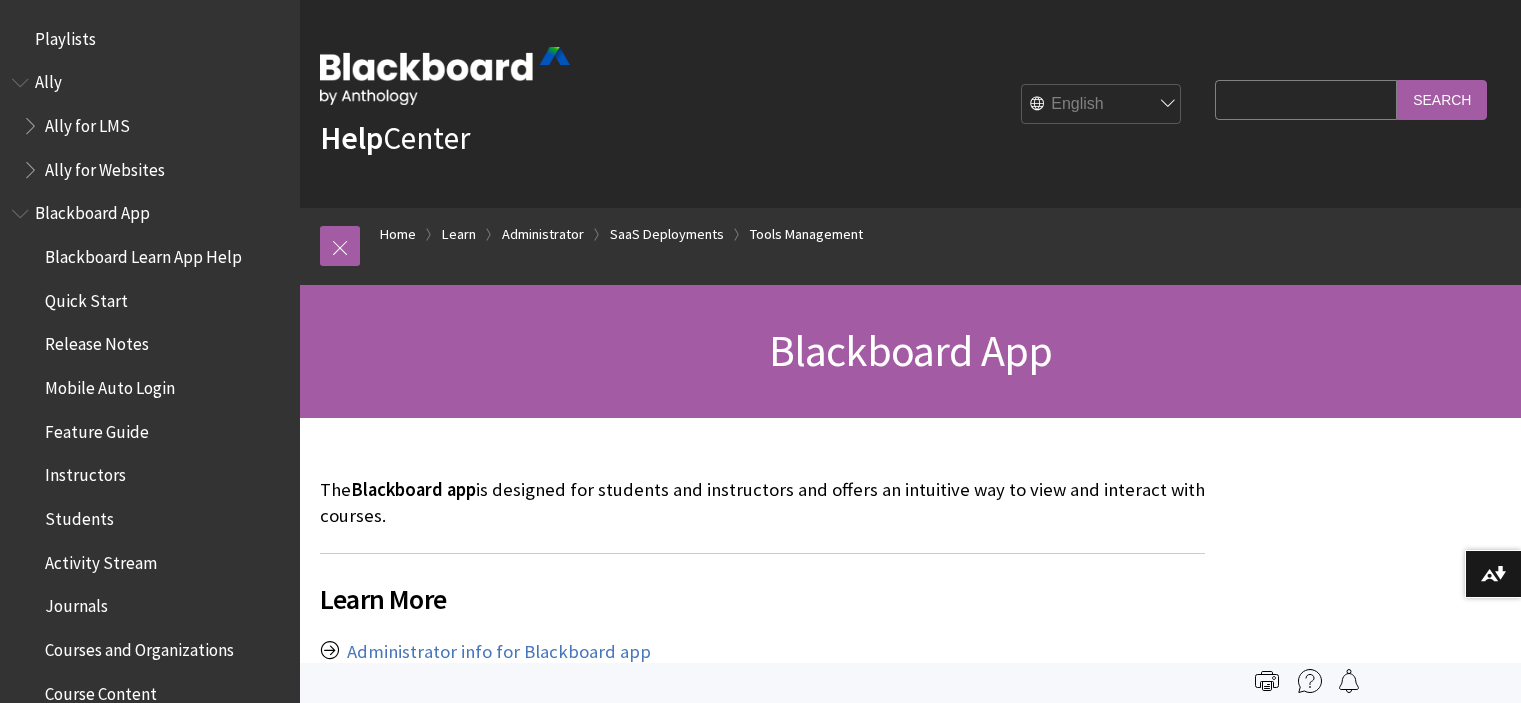 scroll, scrollTop: 0, scrollLeft: 0, axis: both 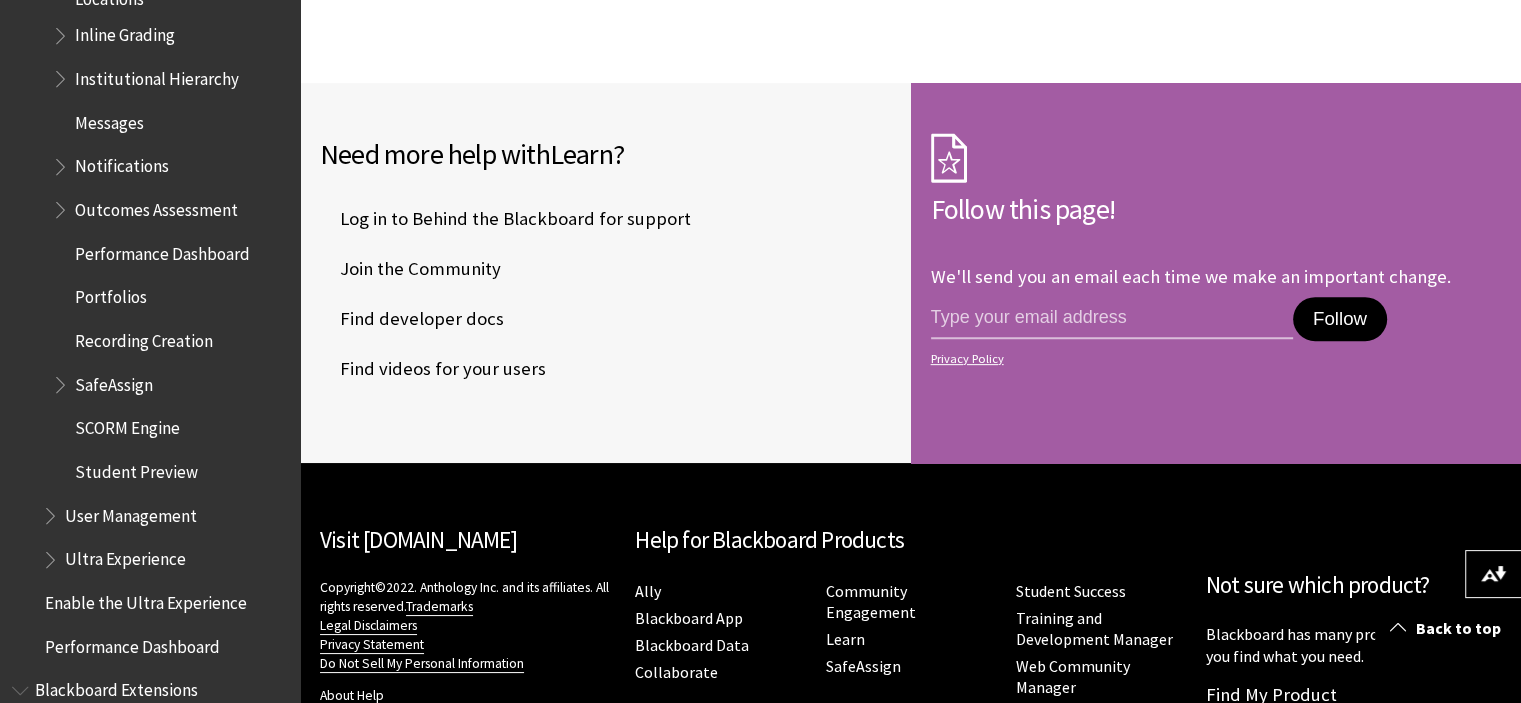 click at bounding box center (52, 555) 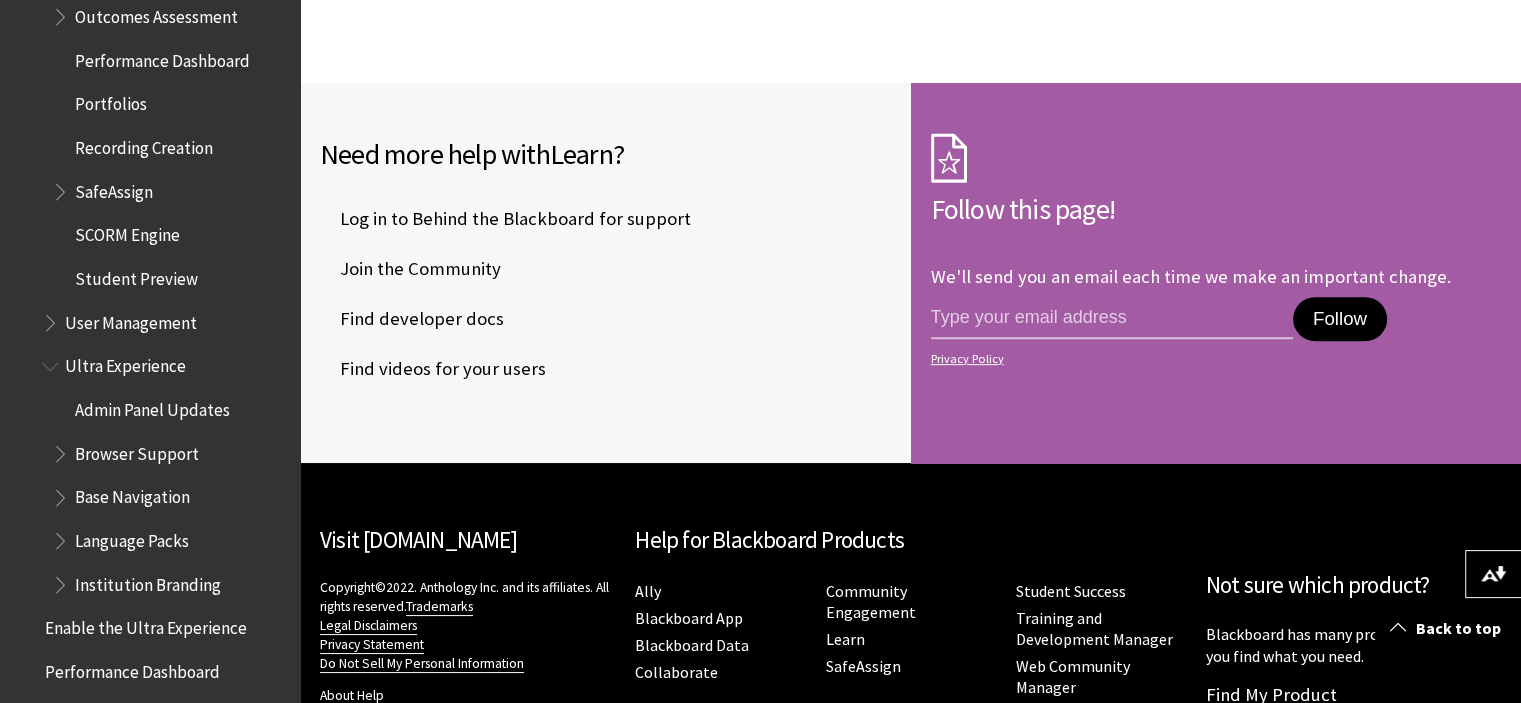 scroll, scrollTop: 4287, scrollLeft: 0, axis: vertical 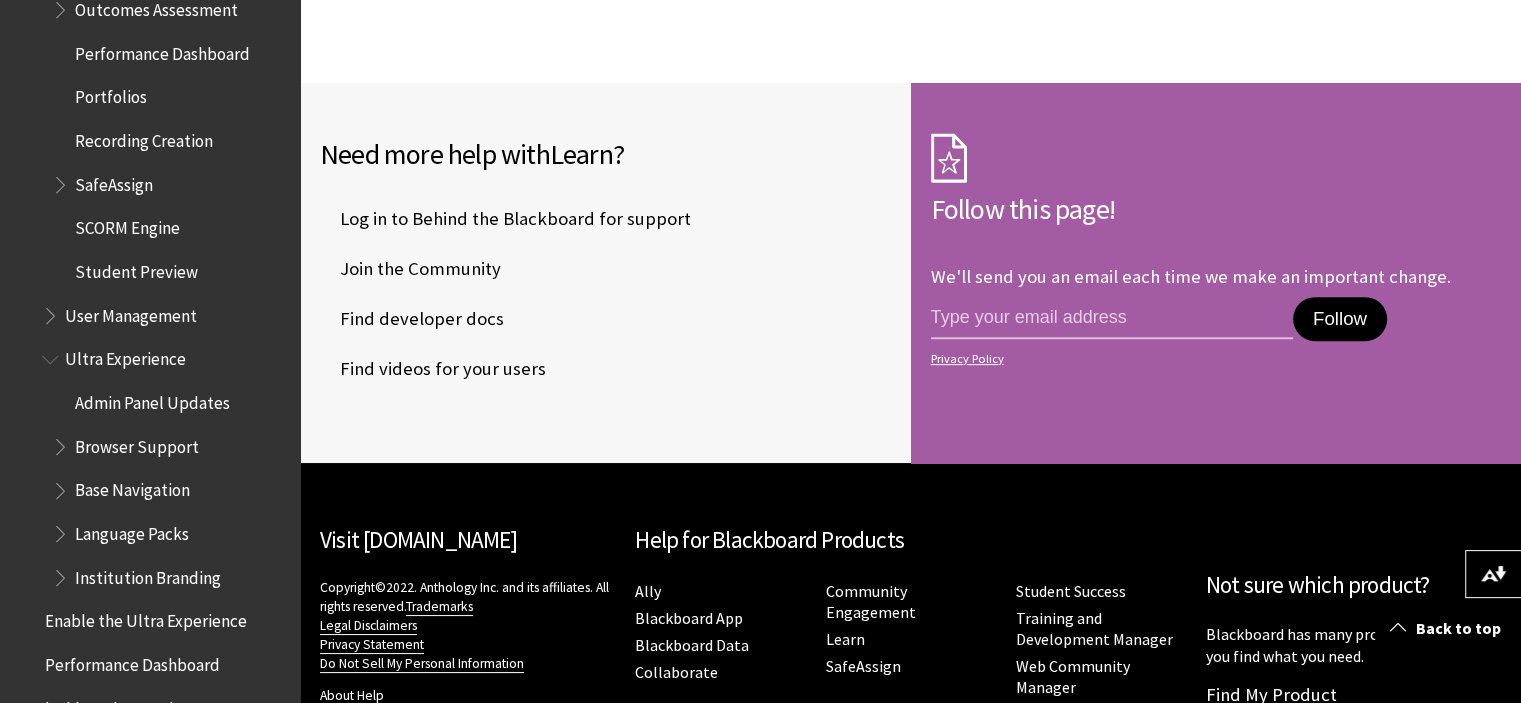 click on "Admin Panel Updates" at bounding box center (152, 399) 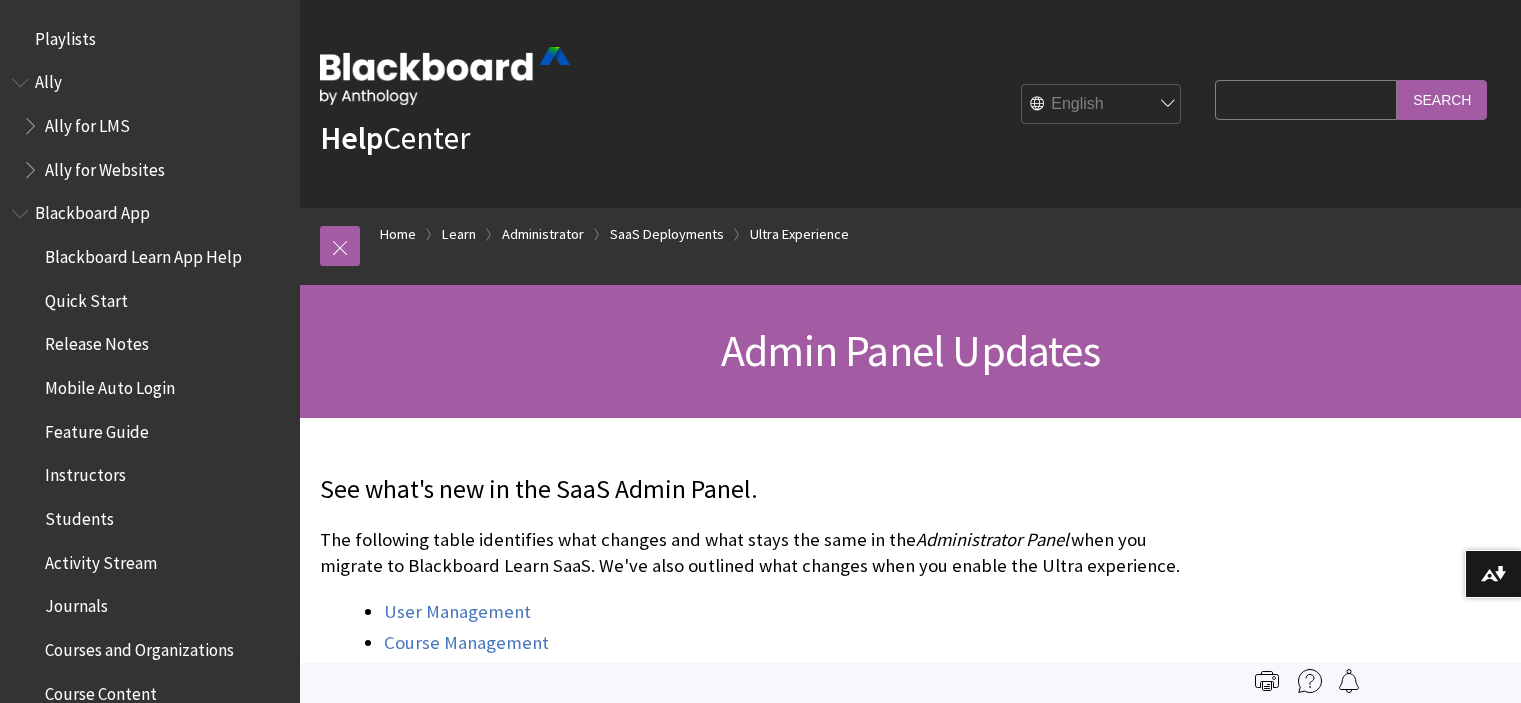 scroll, scrollTop: 0, scrollLeft: 0, axis: both 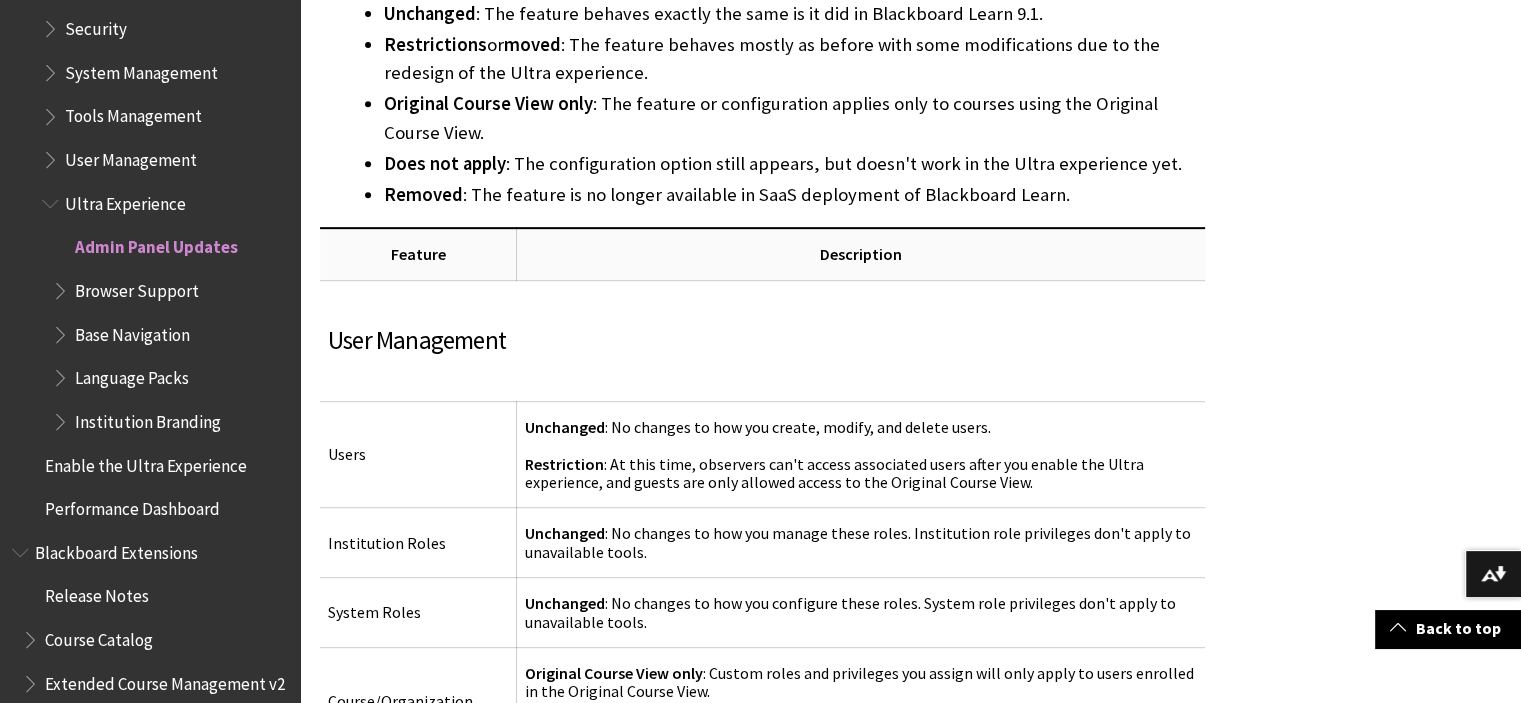 click at bounding box center [62, 417] 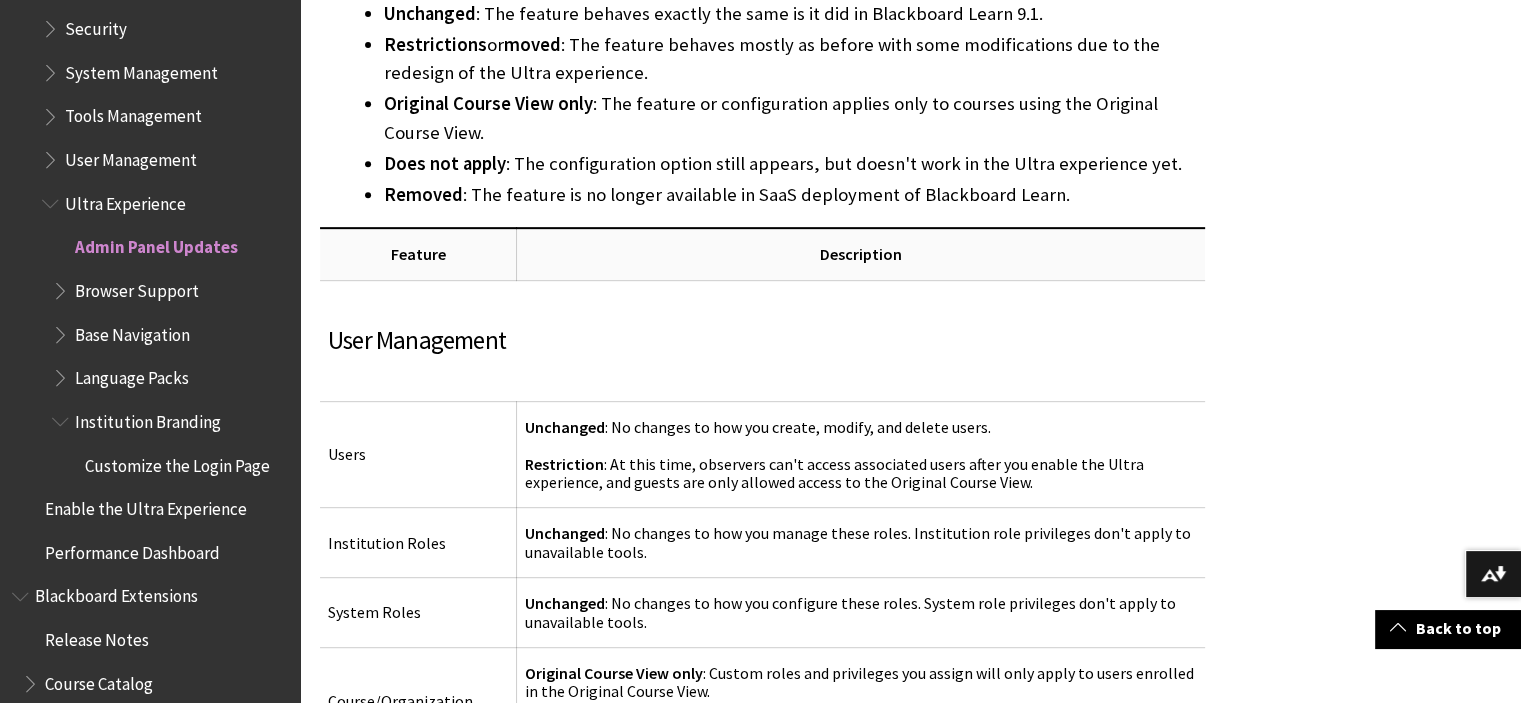 click on "Customize the Login Page" at bounding box center (177, 462) 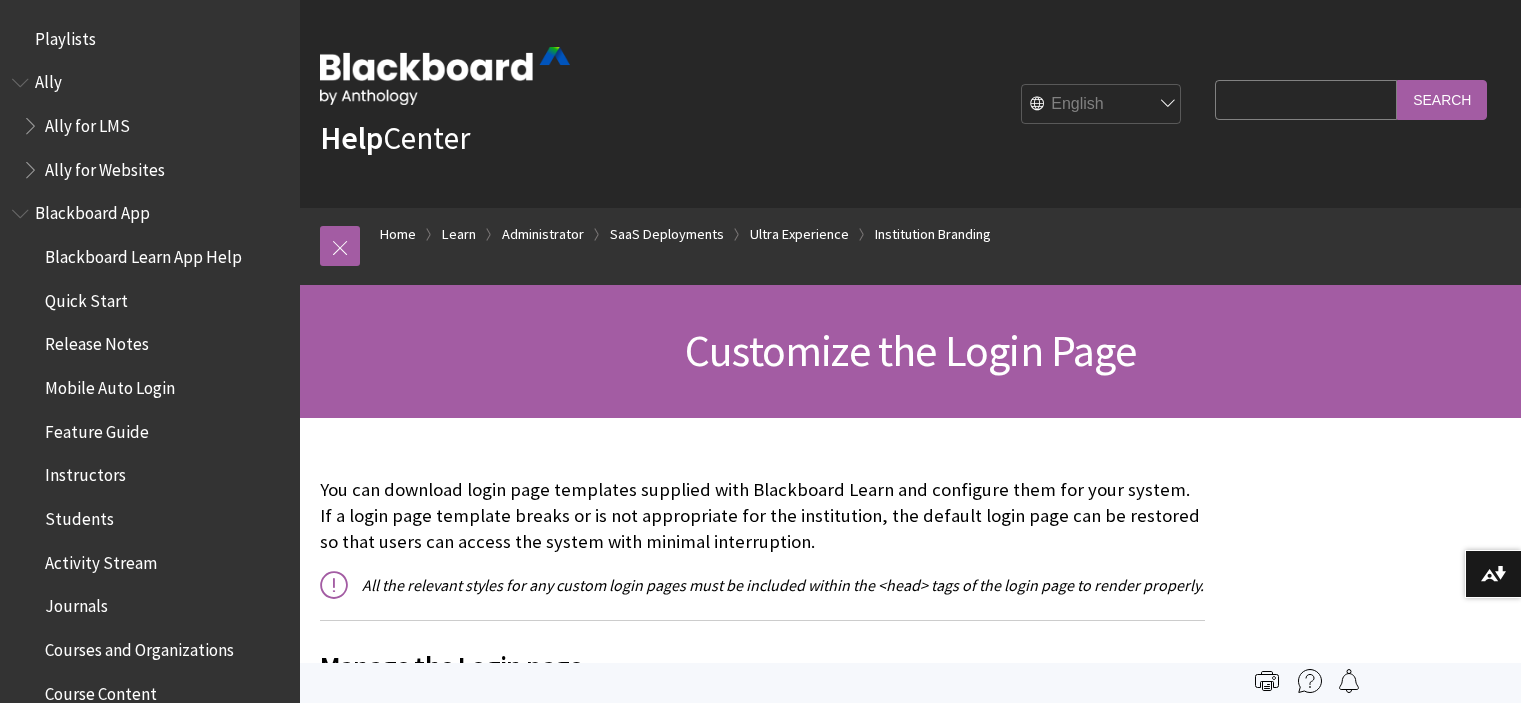 scroll, scrollTop: 0, scrollLeft: 0, axis: both 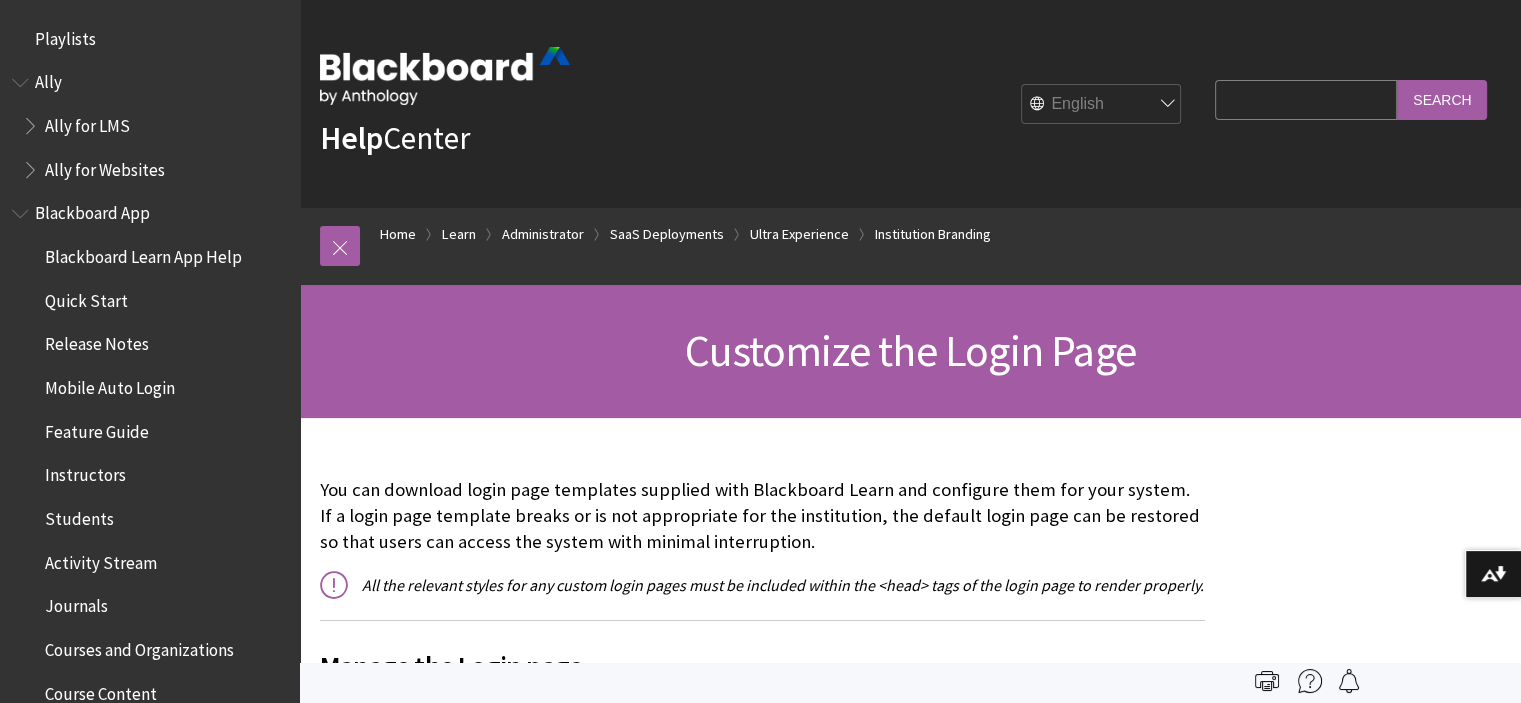 click on "Search Query" at bounding box center (1306, 99) 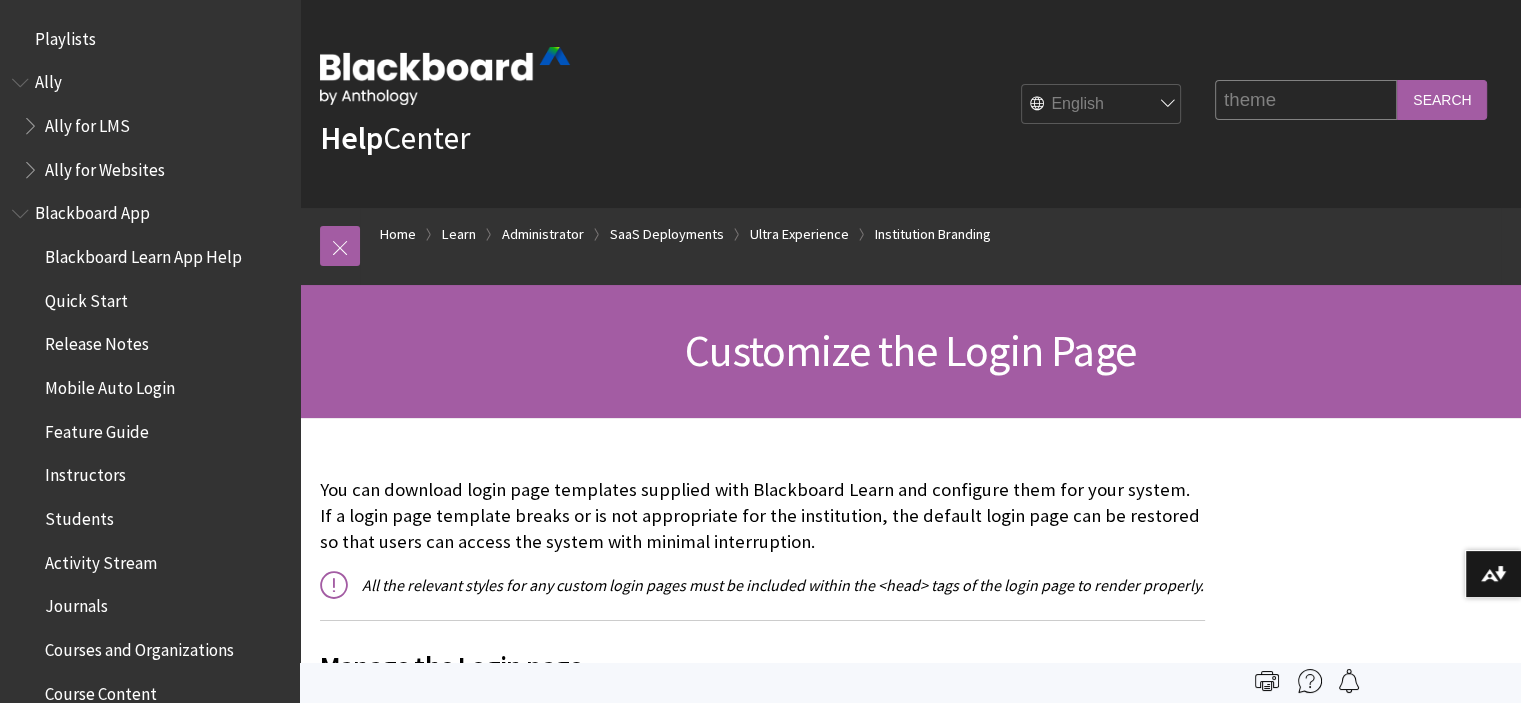 type on "theme" 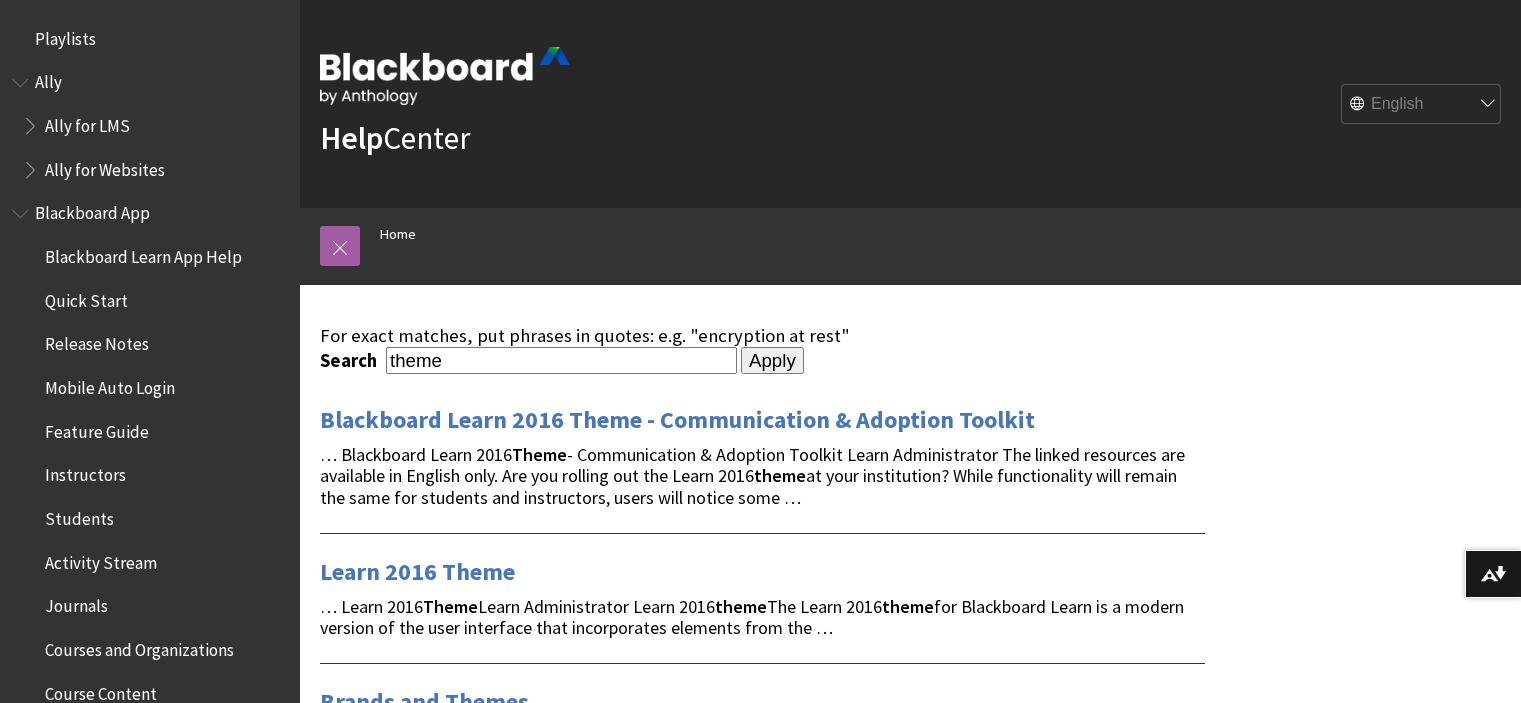 scroll, scrollTop: 0, scrollLeft: 0, axis: both 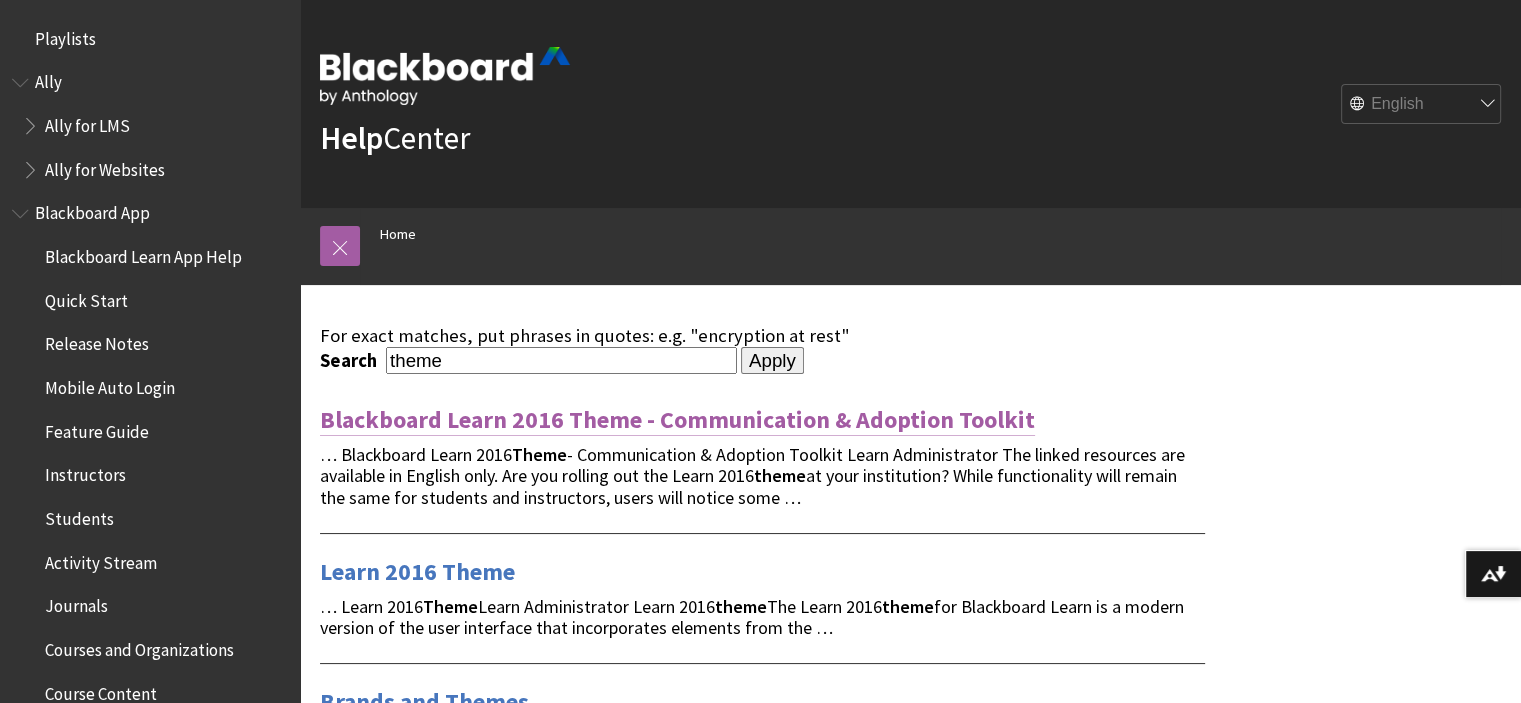 click on "Blackboard Learn 2016 Theme  - Communication & Adoption Toolkit" at bounding box center [677, 420] 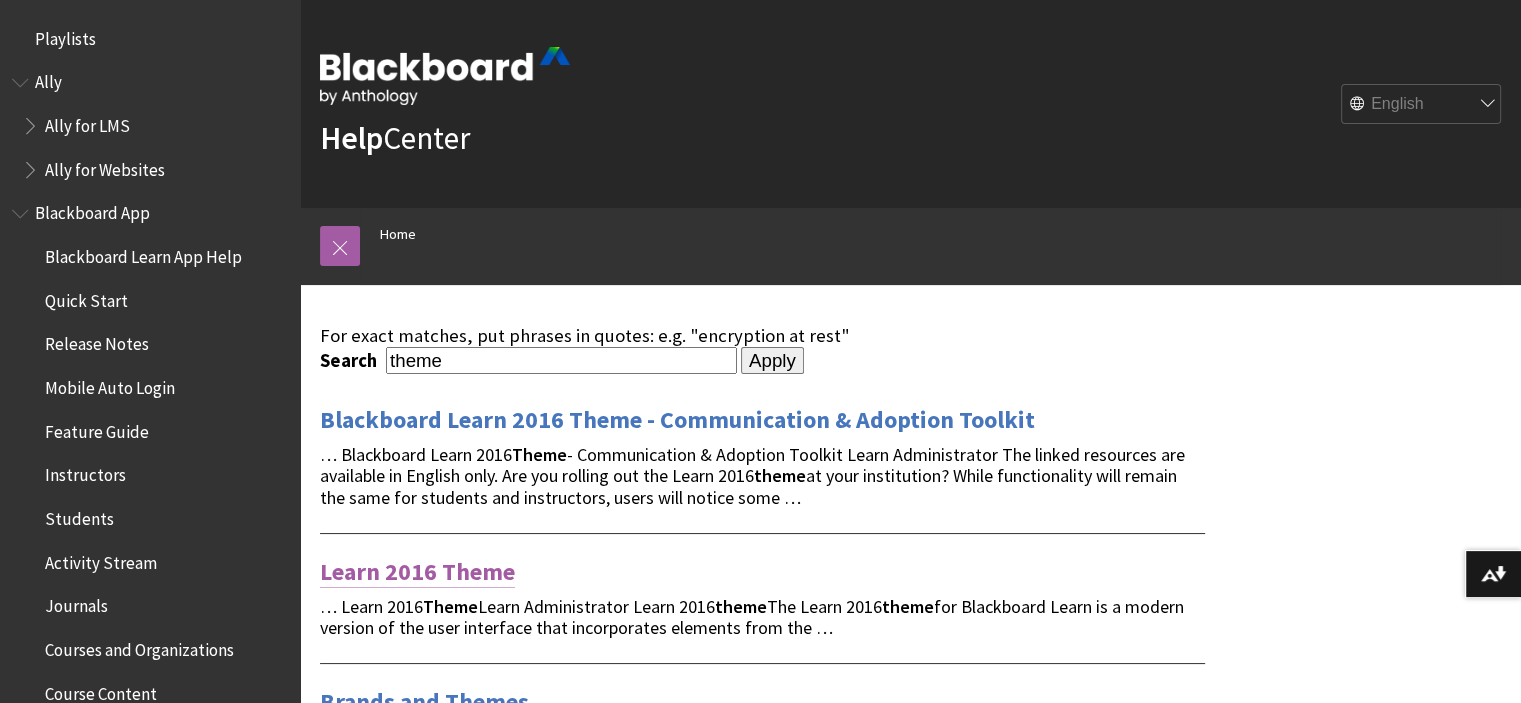 click on "Learn 2016 Theme" at bounding box center (417, 572) 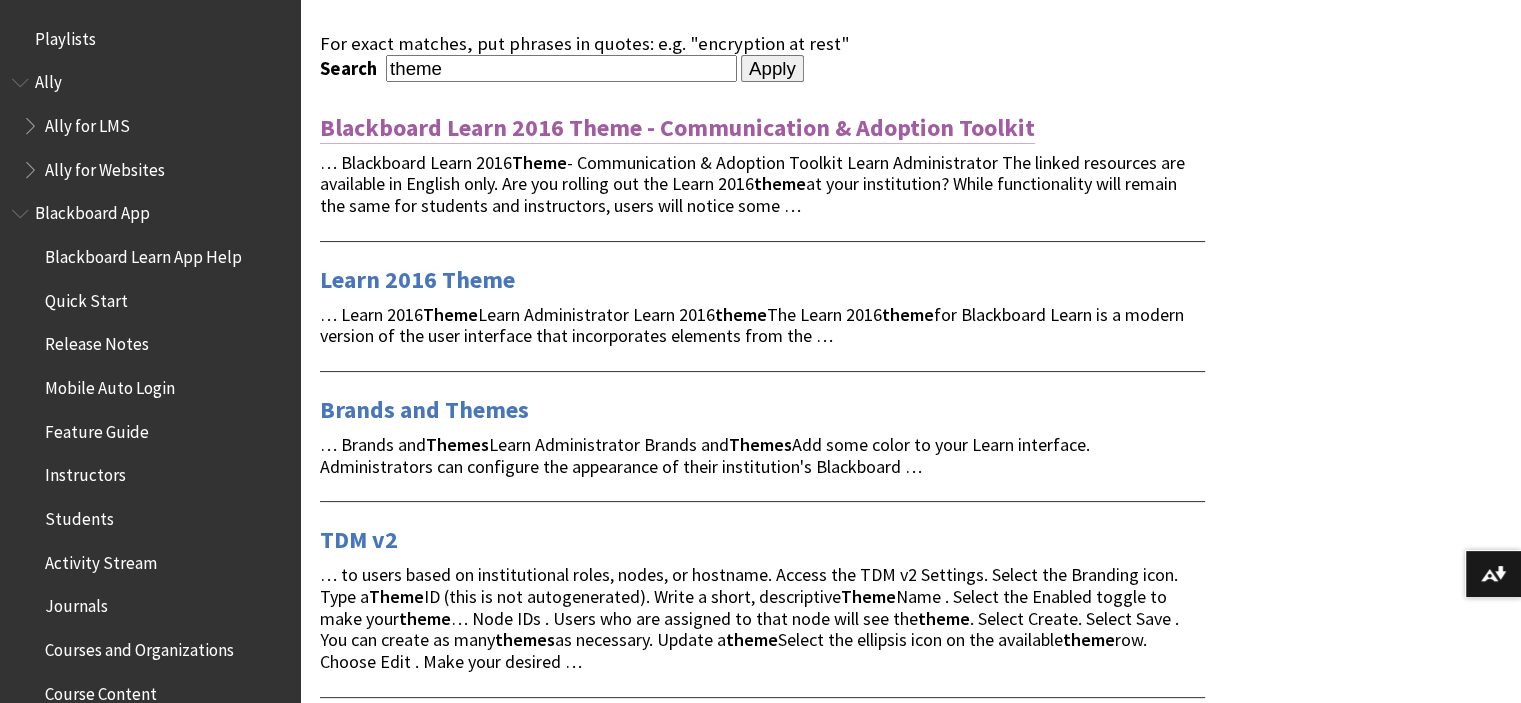 scroll, scrollTop: 300, scrollLeft: 0, axis: vertical 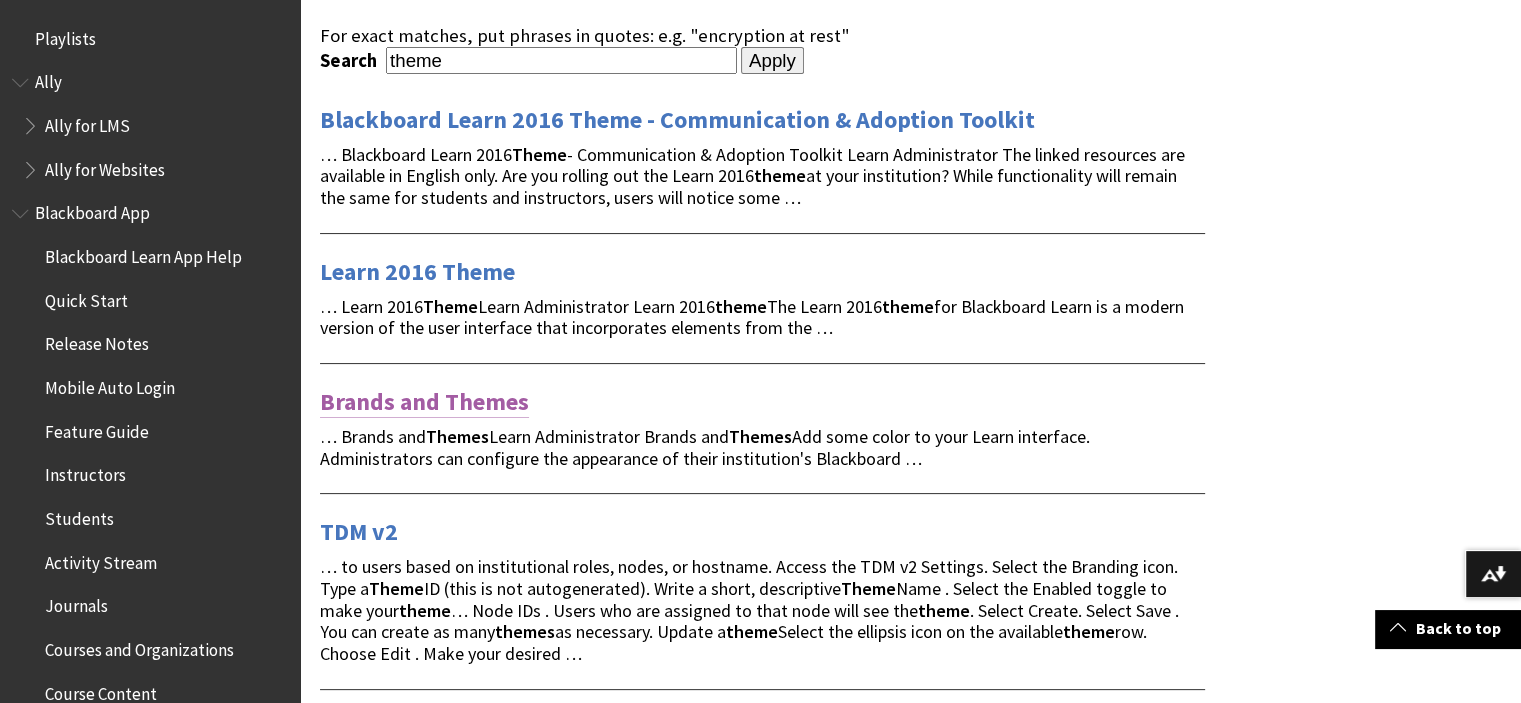 click on "Brands and Themes" at bounding box center (424, 402) 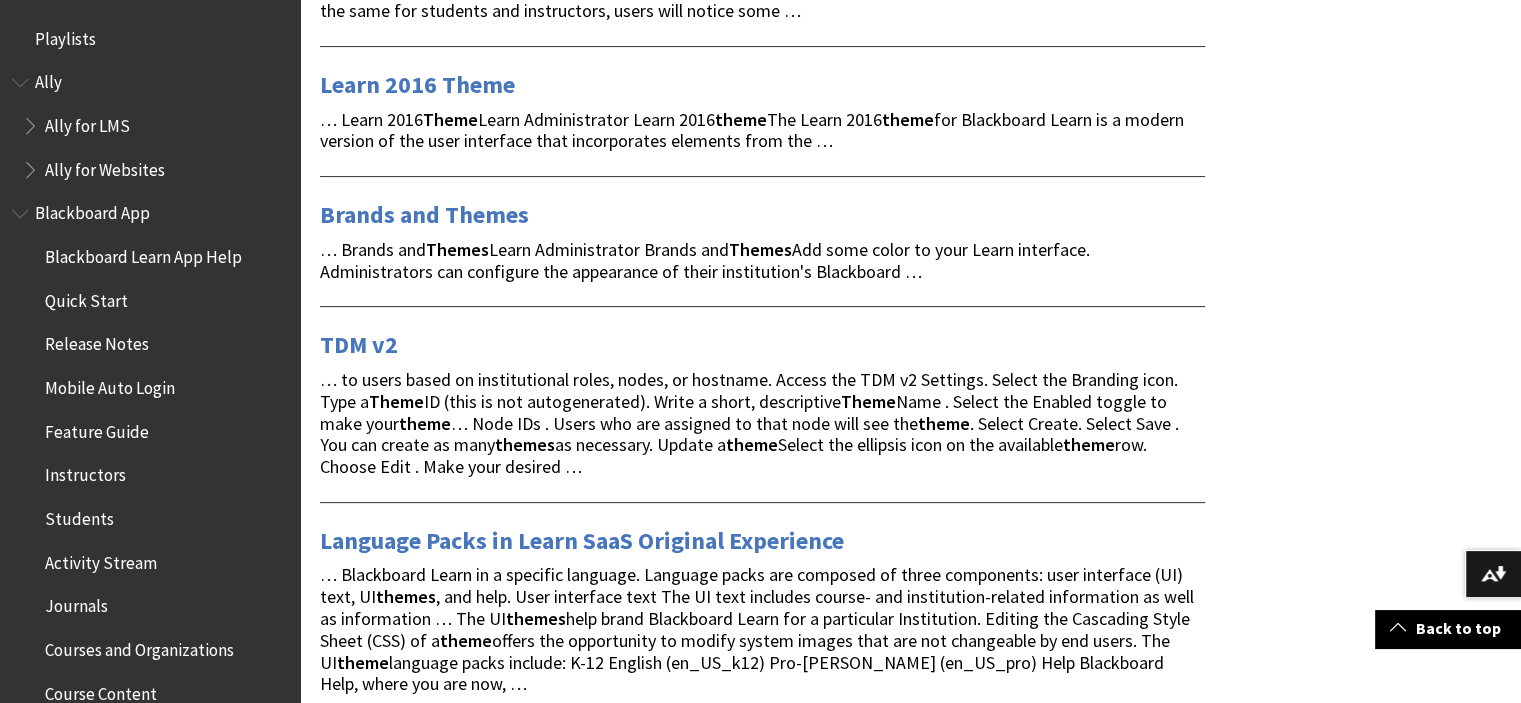 scroll, scrollTop: 500, scrollLeft: 0, axis: vertical 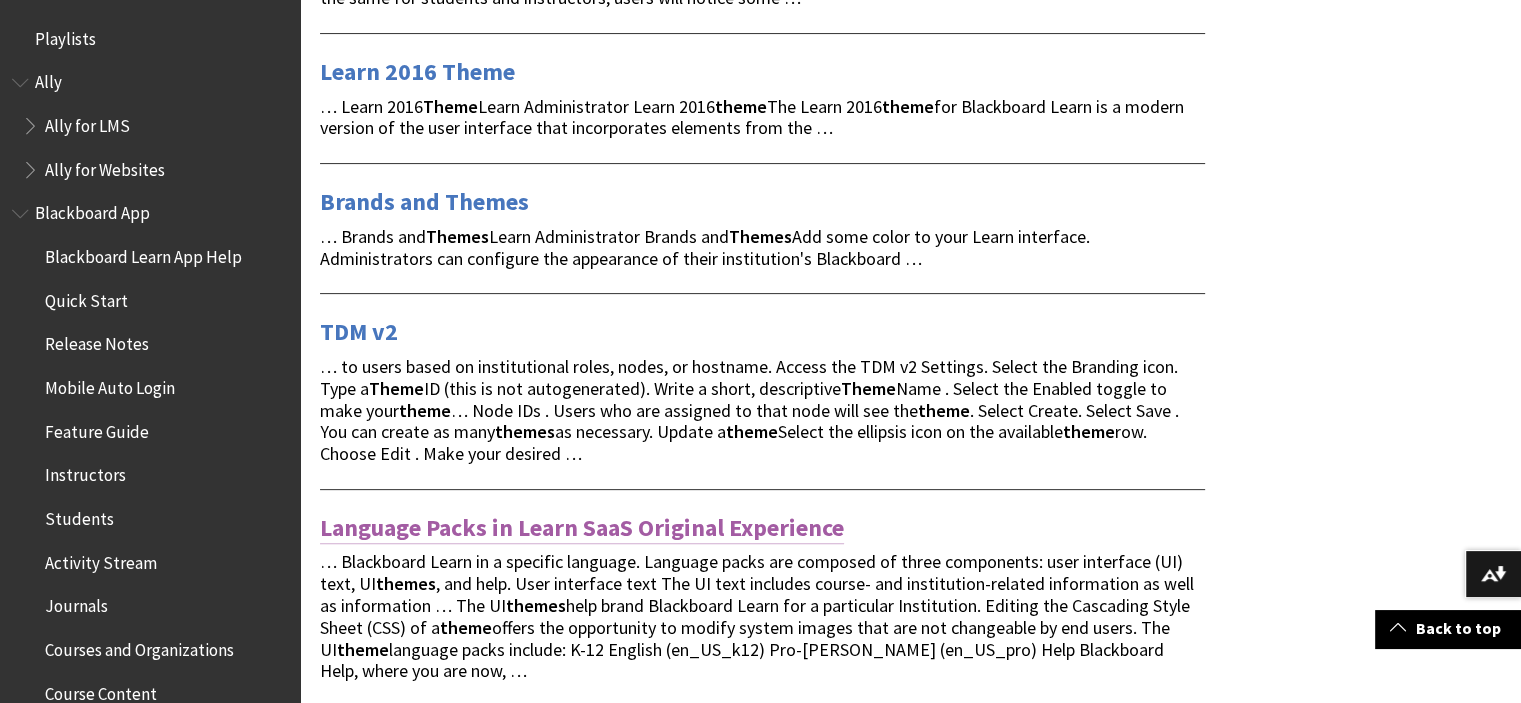 click on "Language Packs in Learn SaaS Original Experience" at bounding box center (582, 528) 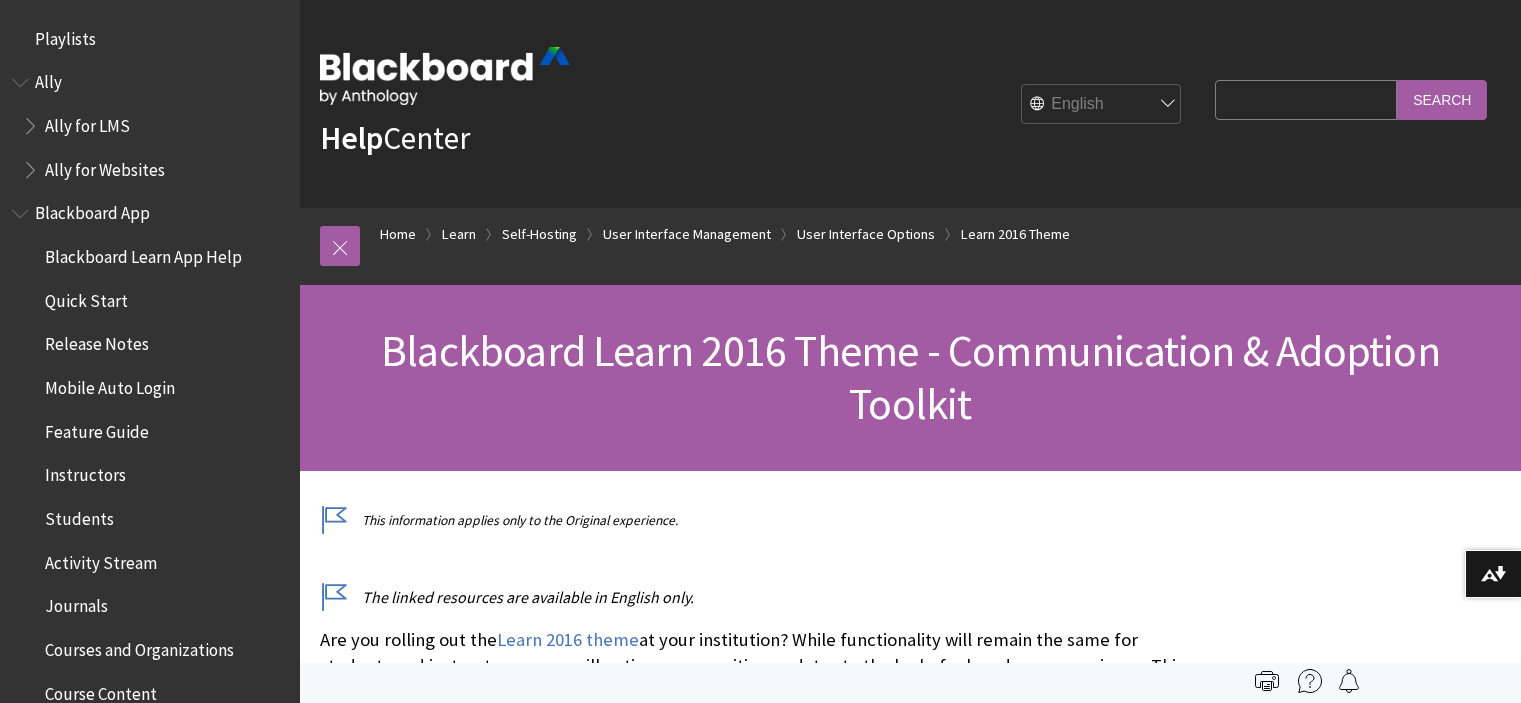 scroll, scrollTop: 0, scrollLeft: 0, axis: both 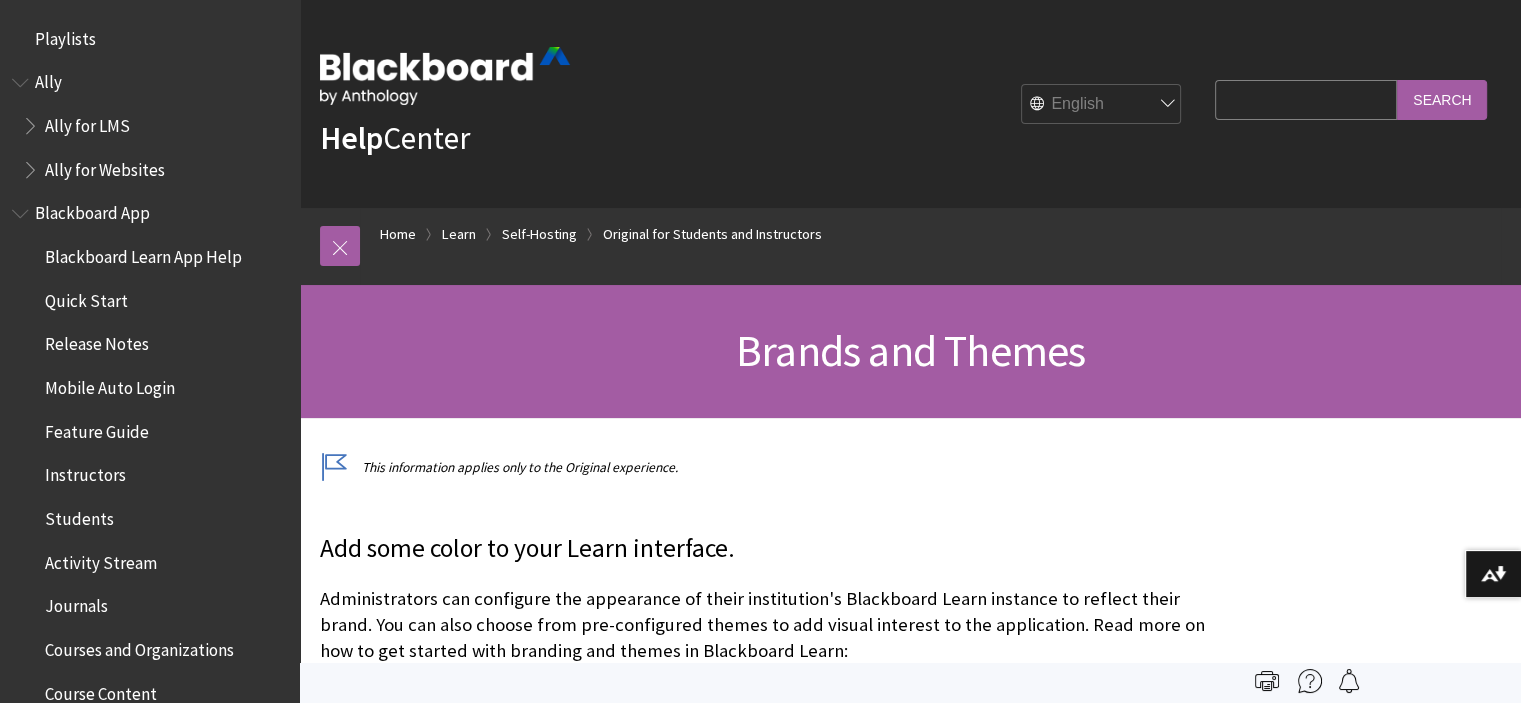 click on "This information applies only to the Original experience." at bounding box center [762, 467] 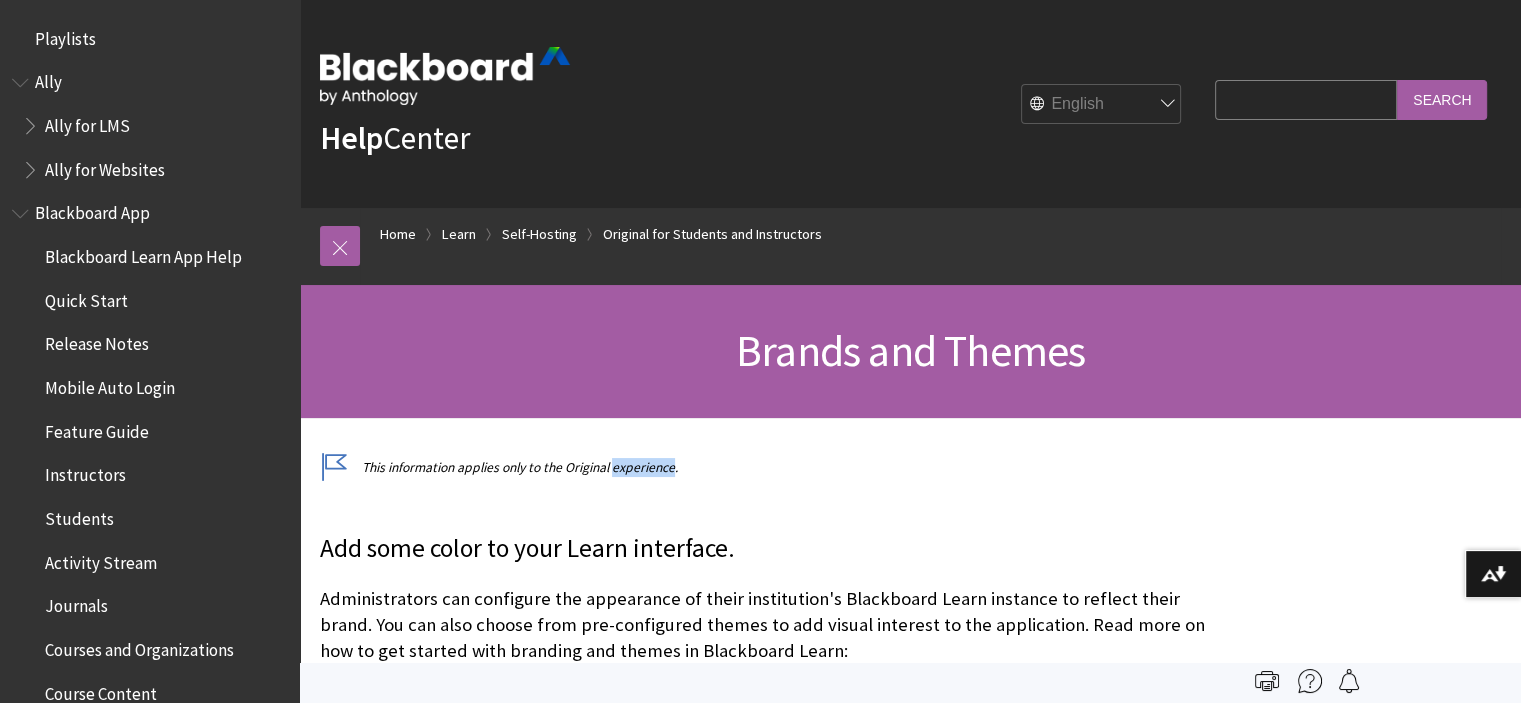 click on "This information applies only to the Original experience." at bounding box center [762, 467] 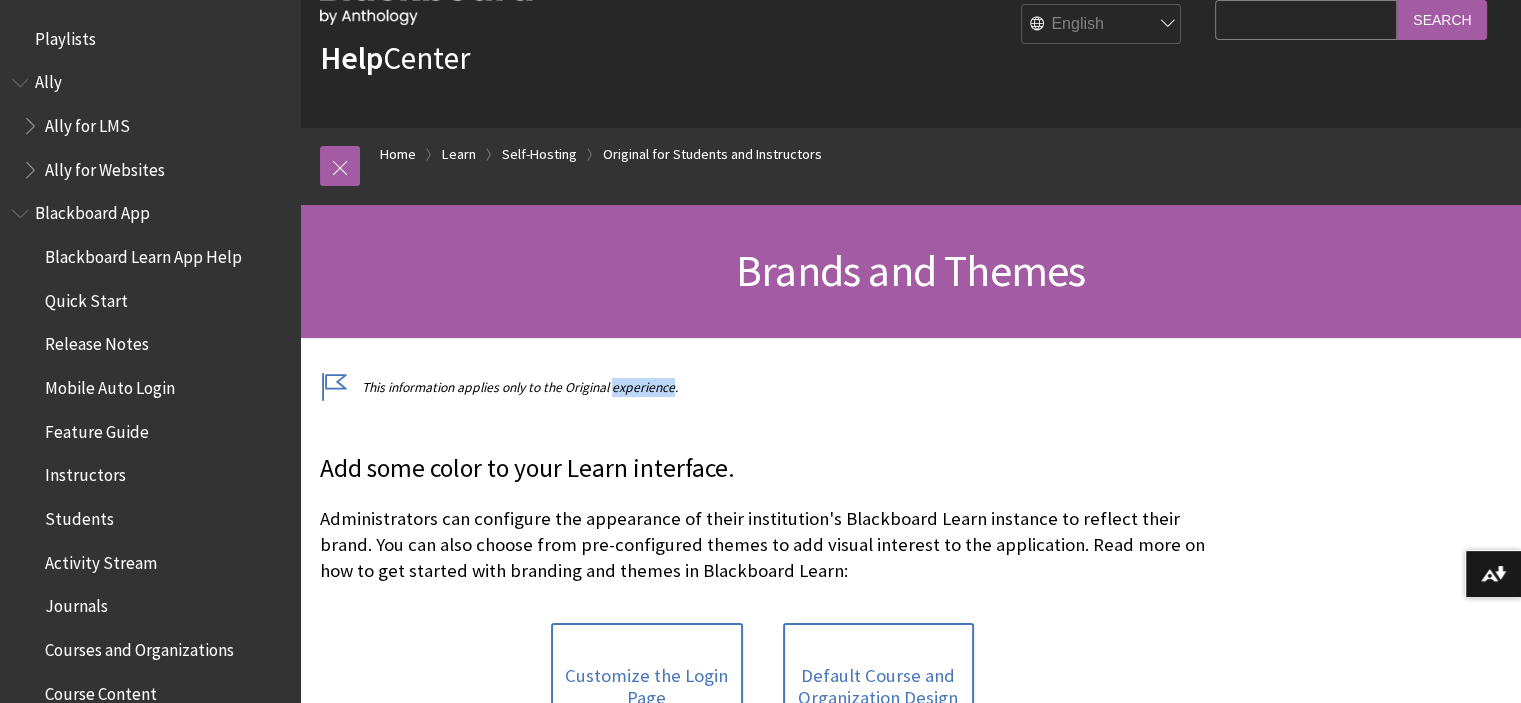 scroll, scrollTop: 200, scrollLeft: 0, axis: vertical 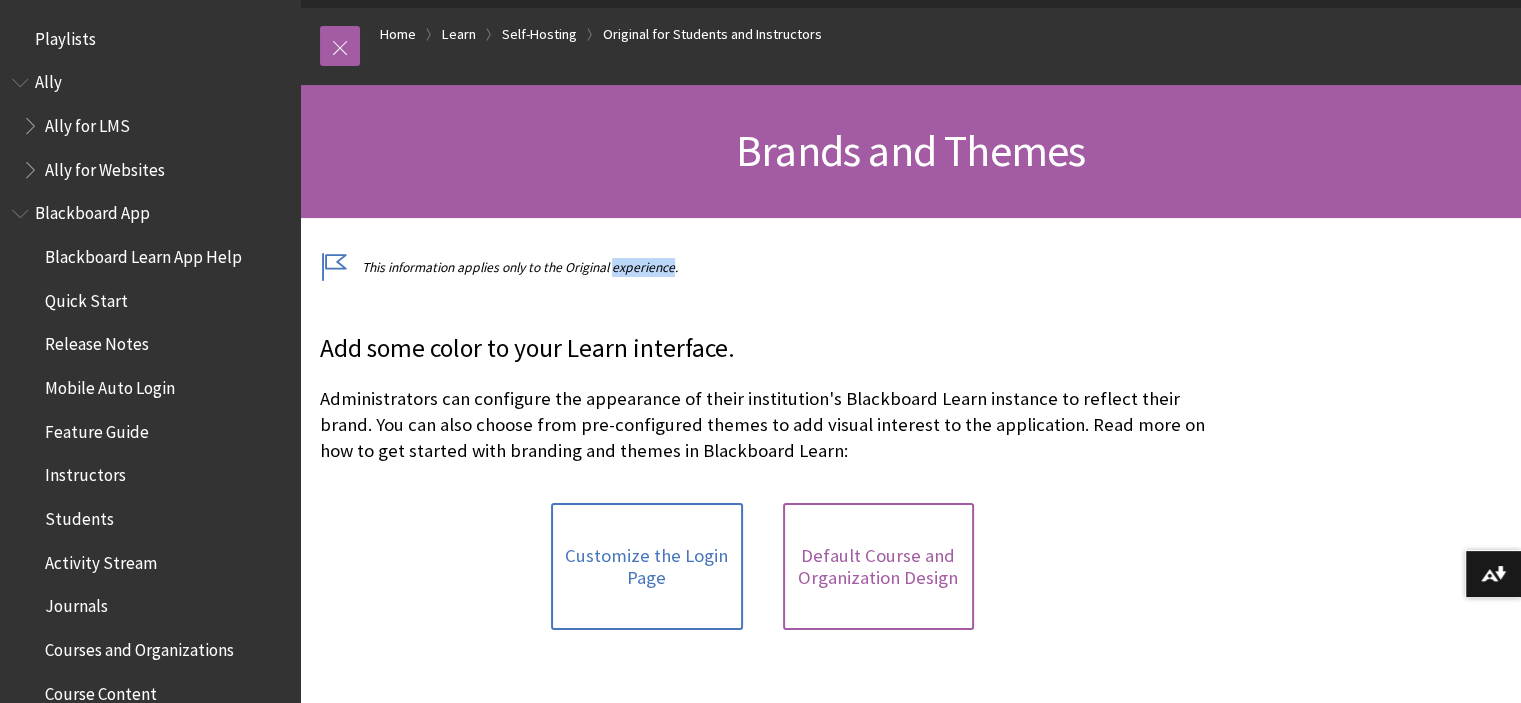 click on "Default Course and Organization Design" at bounding box center [878, 566] 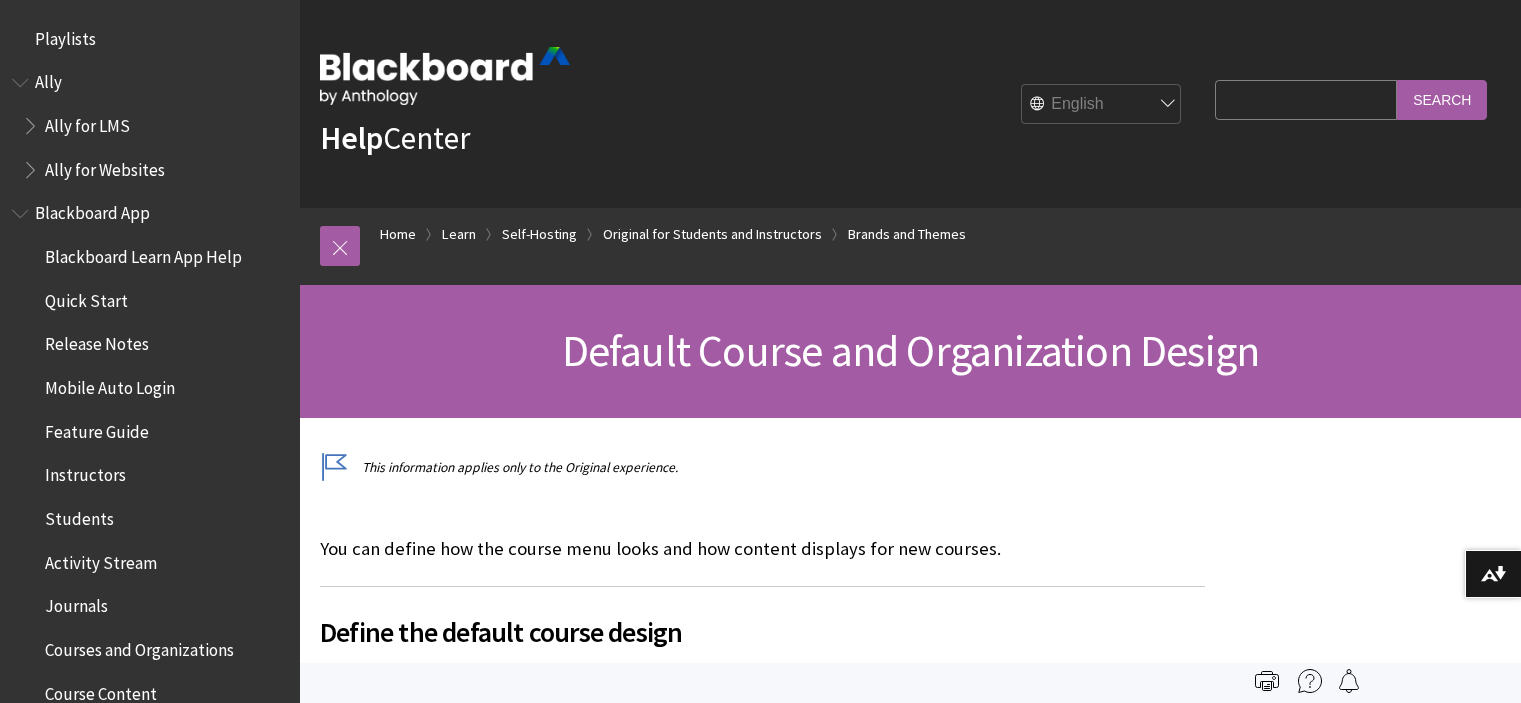 scroll, scrollTop: 0, scrollLeft: 0, axis: both 